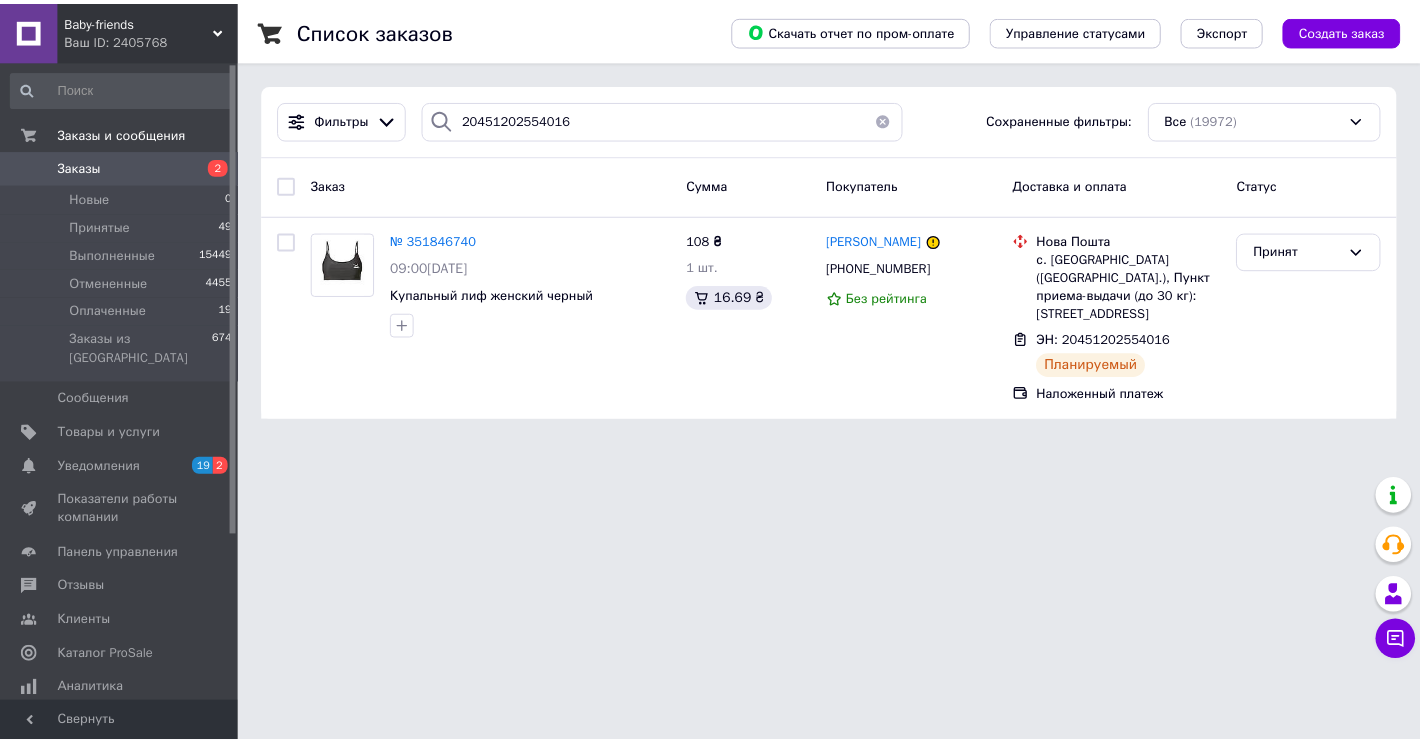 scroll, scrollTop: 0, scrollLeft: 0, axis: both 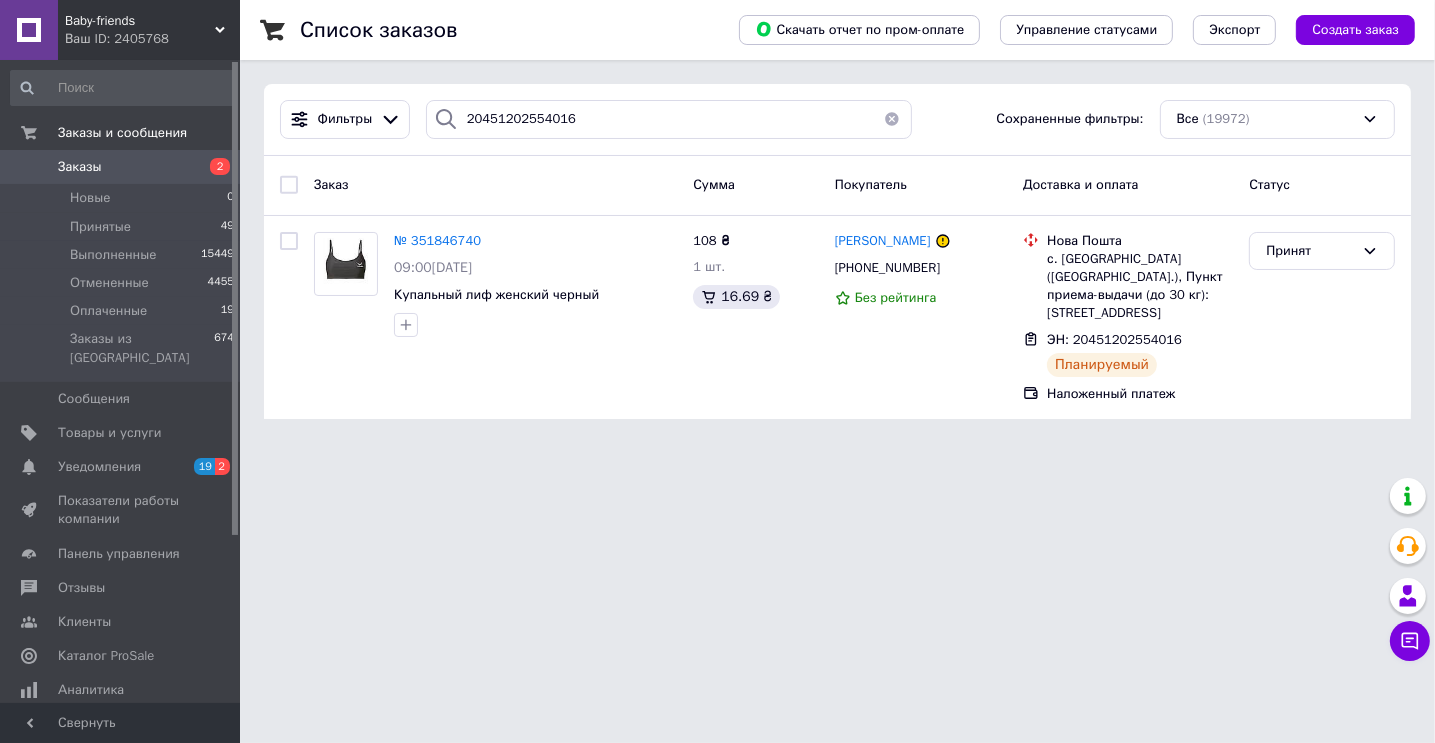 click on "Заказы" at bounding box center [121, 167] 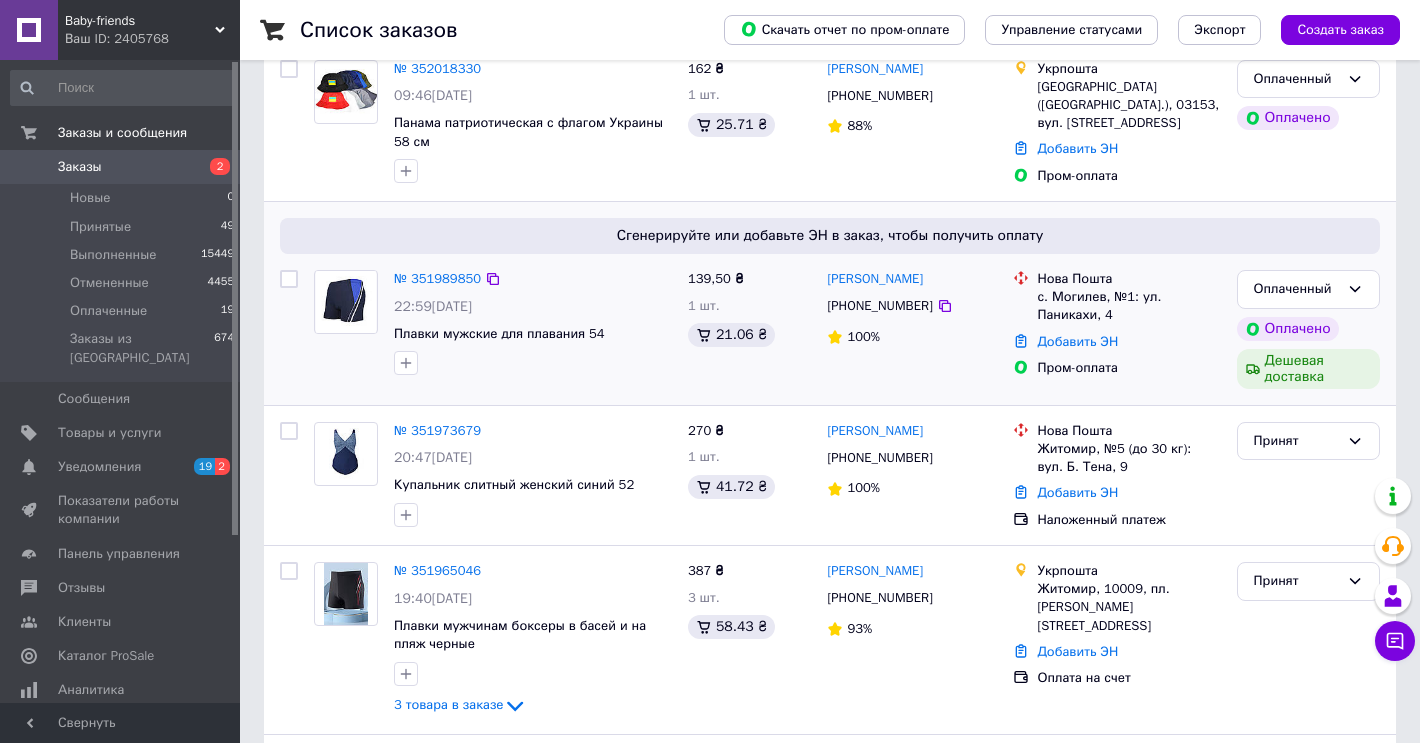 scroll, scrollTop: 300, scrollLeft: 0, axis: vertical 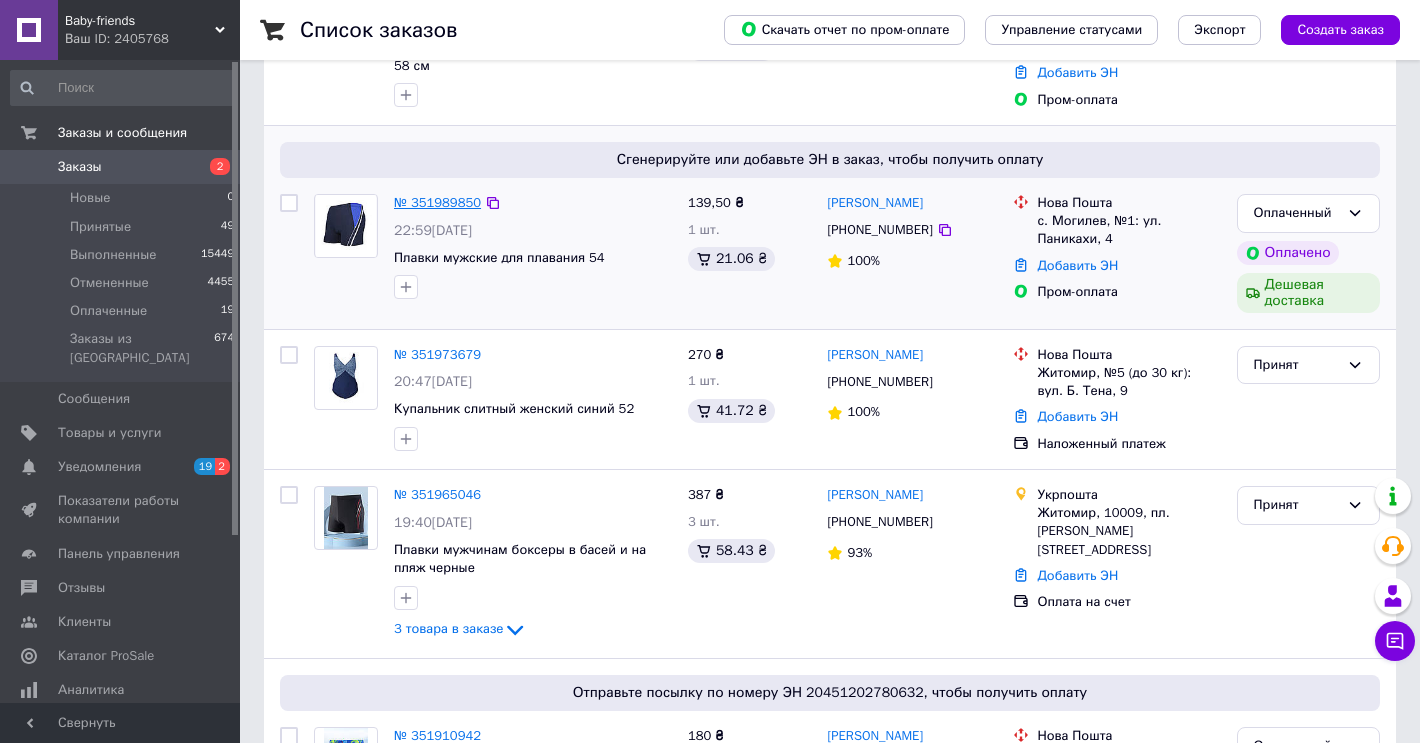 click on "№ 351989850" at bounding box center (437, 202) 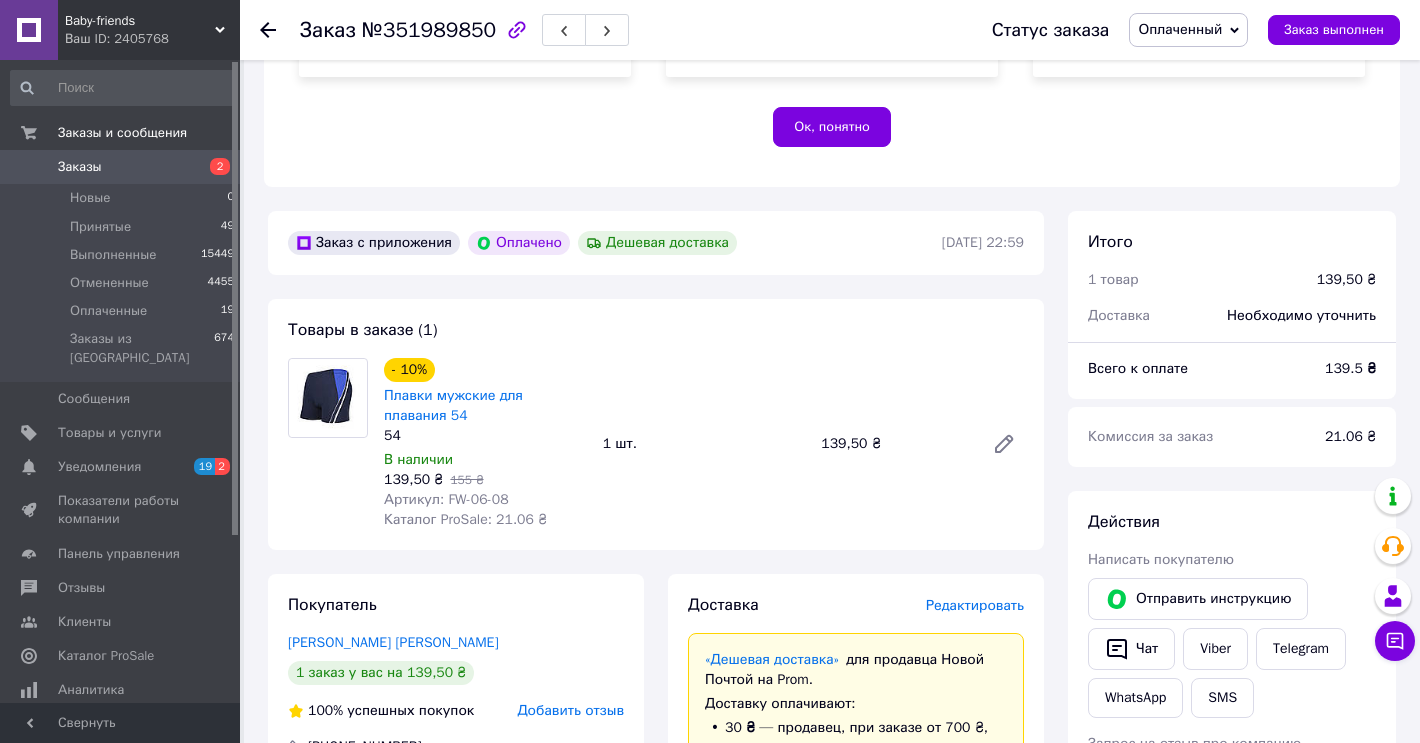 scroll, scrollTop: 600, scrollLeft: 0, axis: vertical 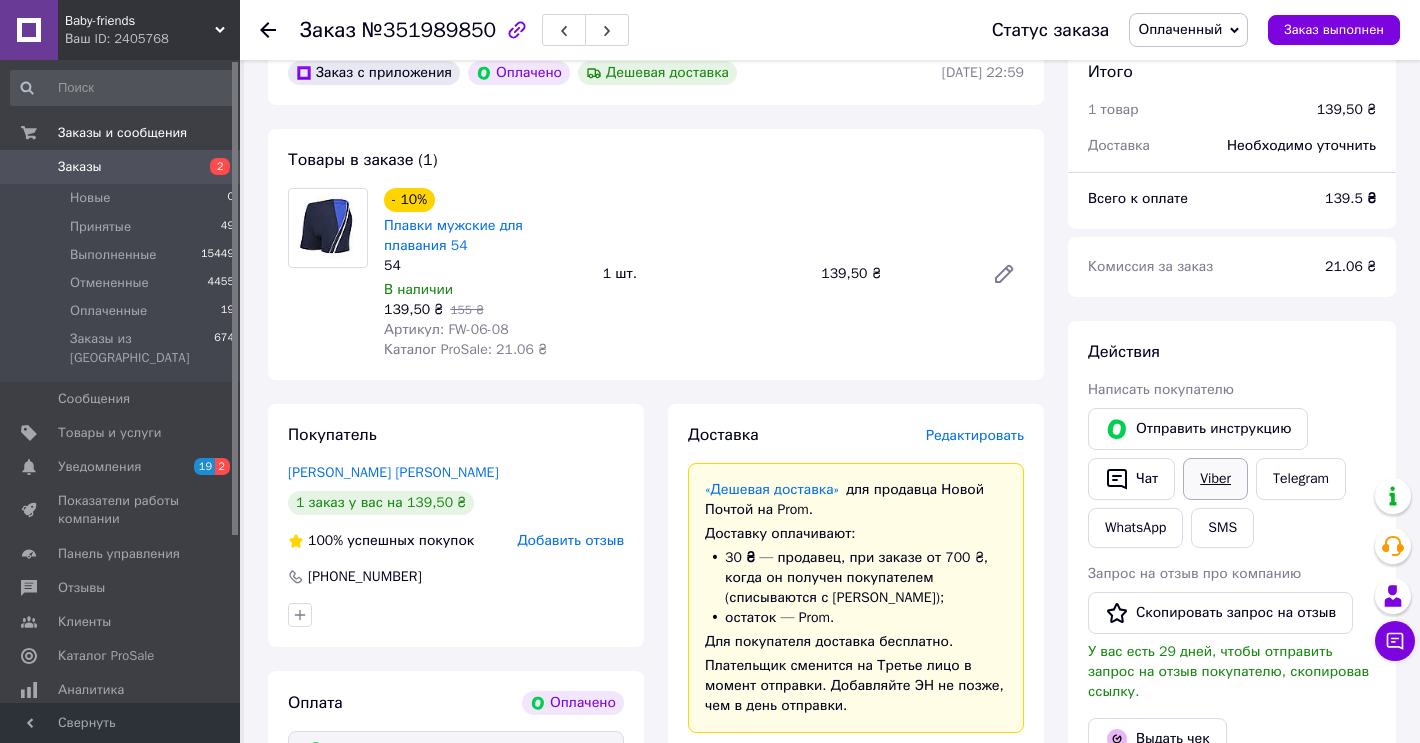 click on "Viber" at bounding box center (1215, 479) 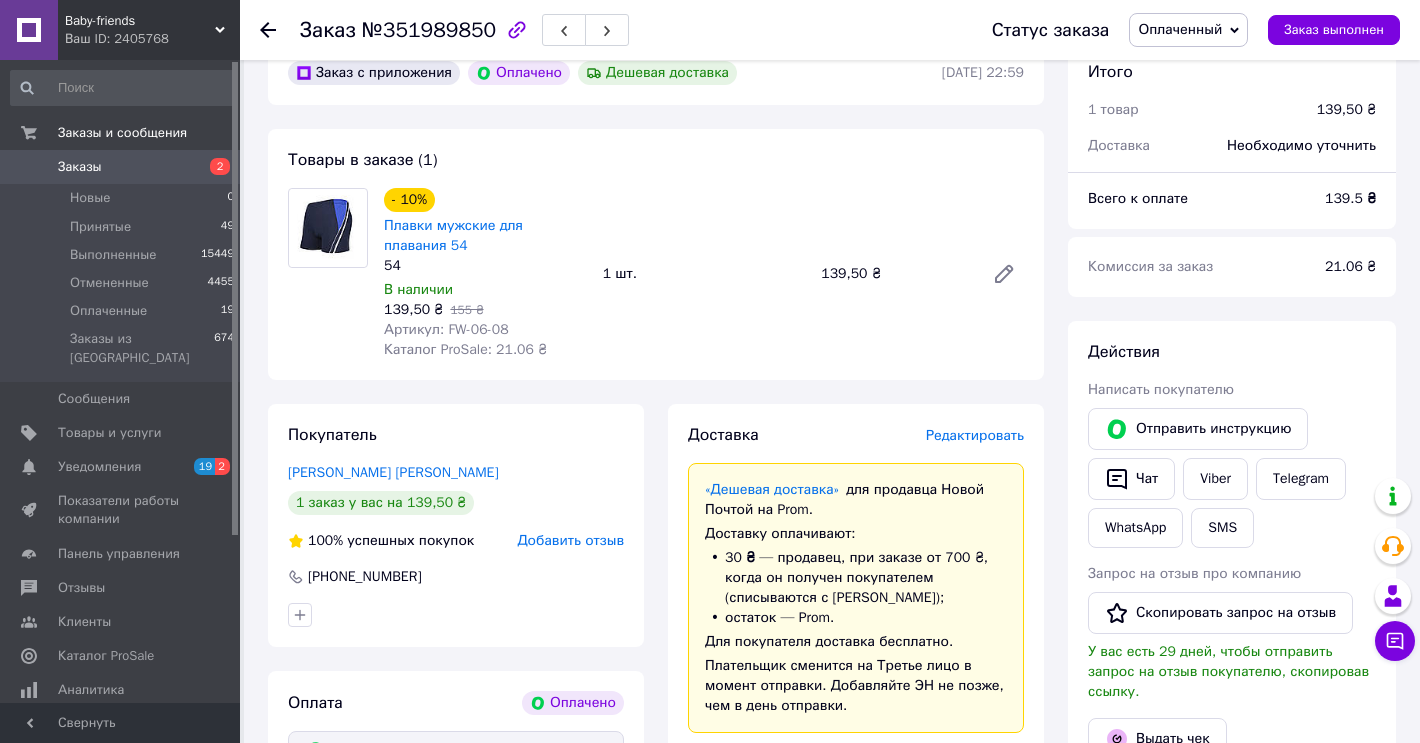 click 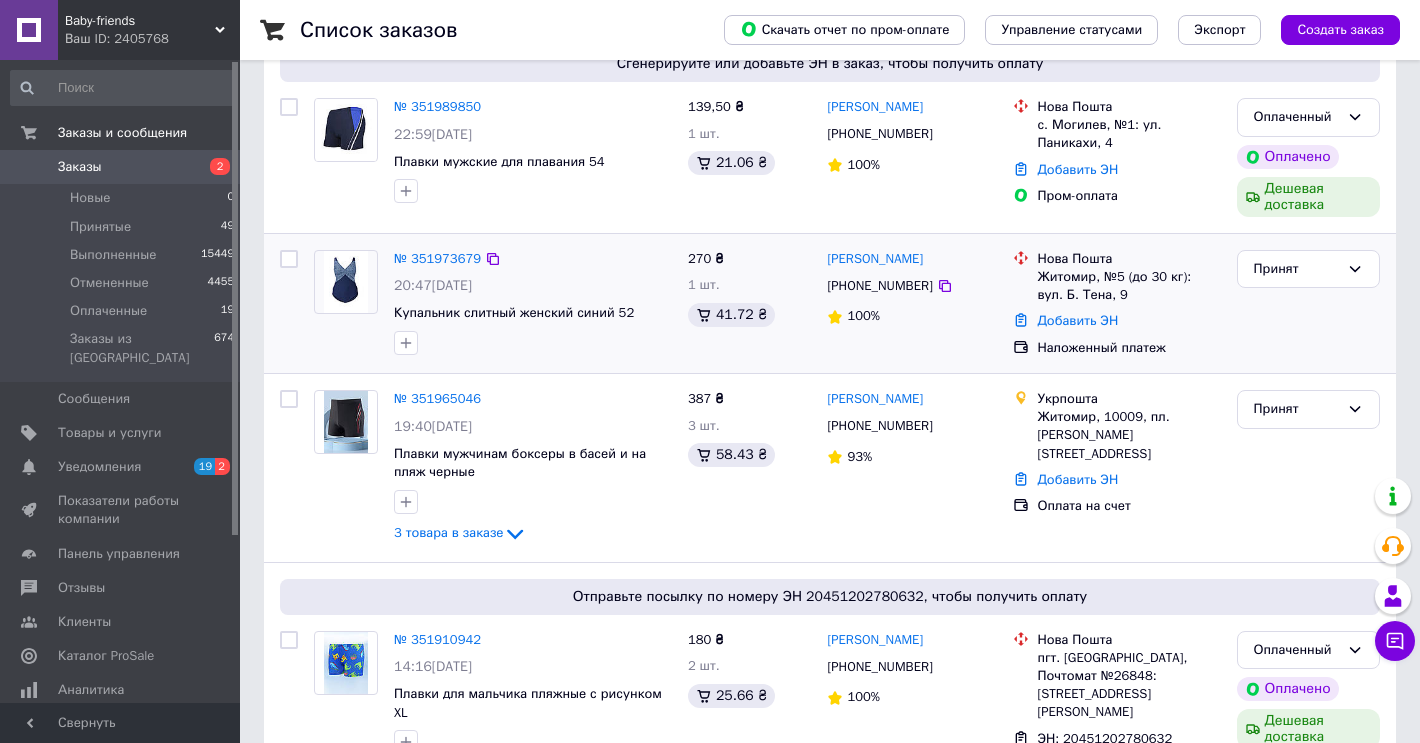 scroll, scrollTop: 500, scrollLeft: 0, axis: vertical 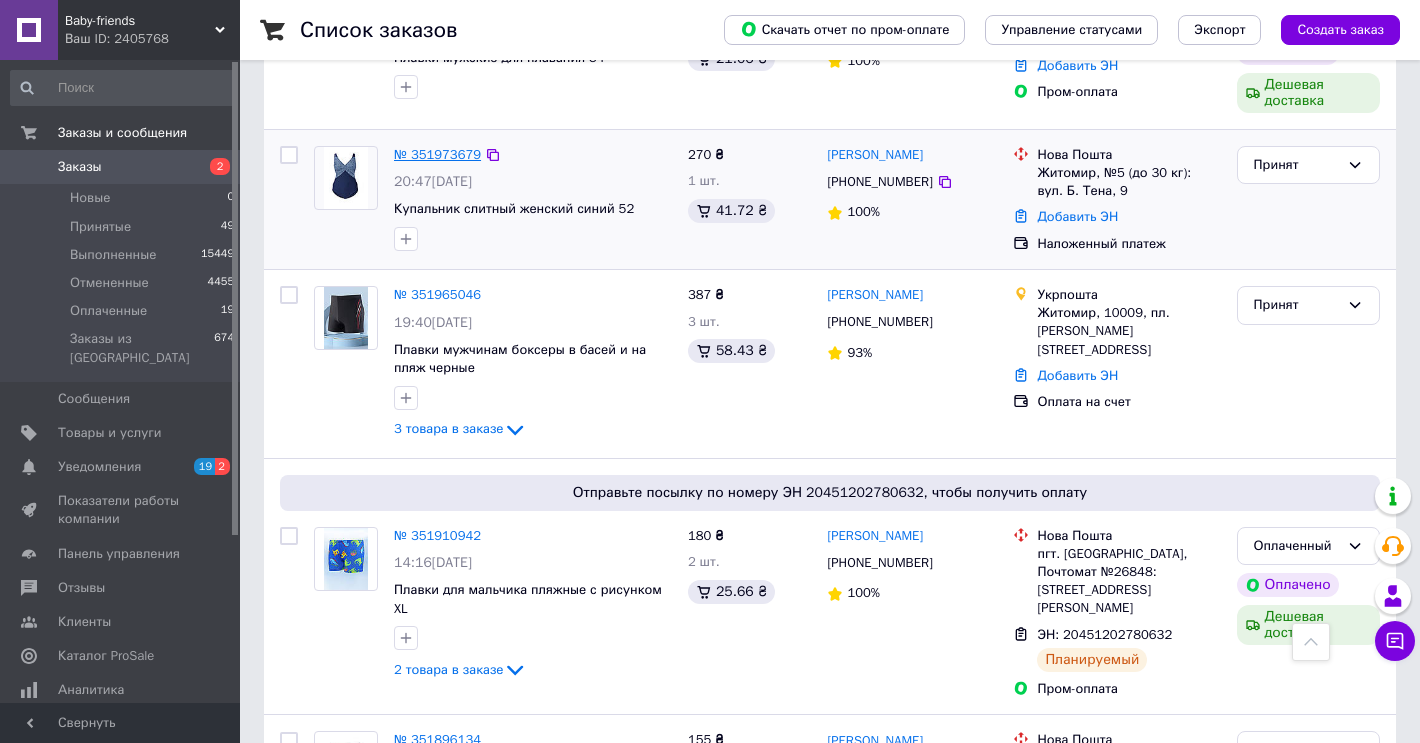 click on "№ 351973679" at bounding box center [437, 154] 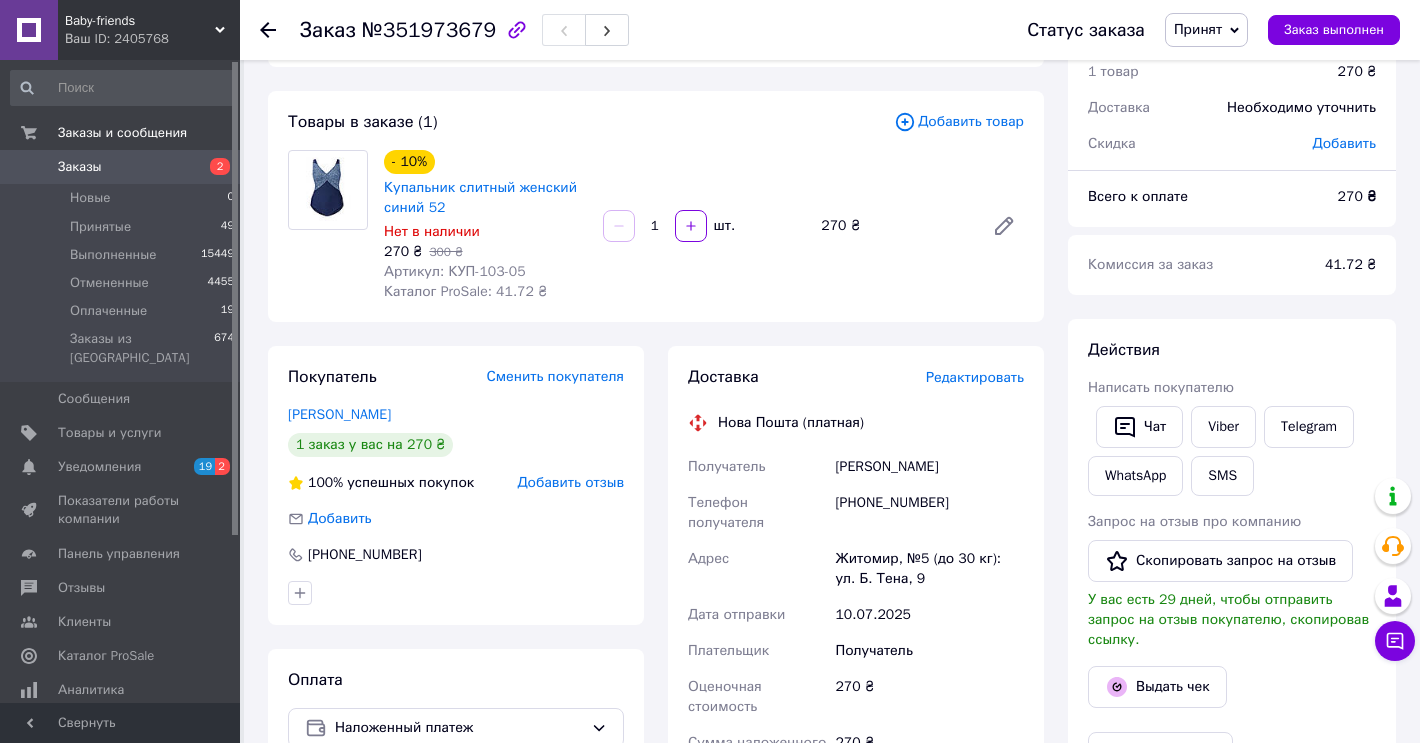 scroll, scrollTop: 0, scrollLeft: 0, axis: both 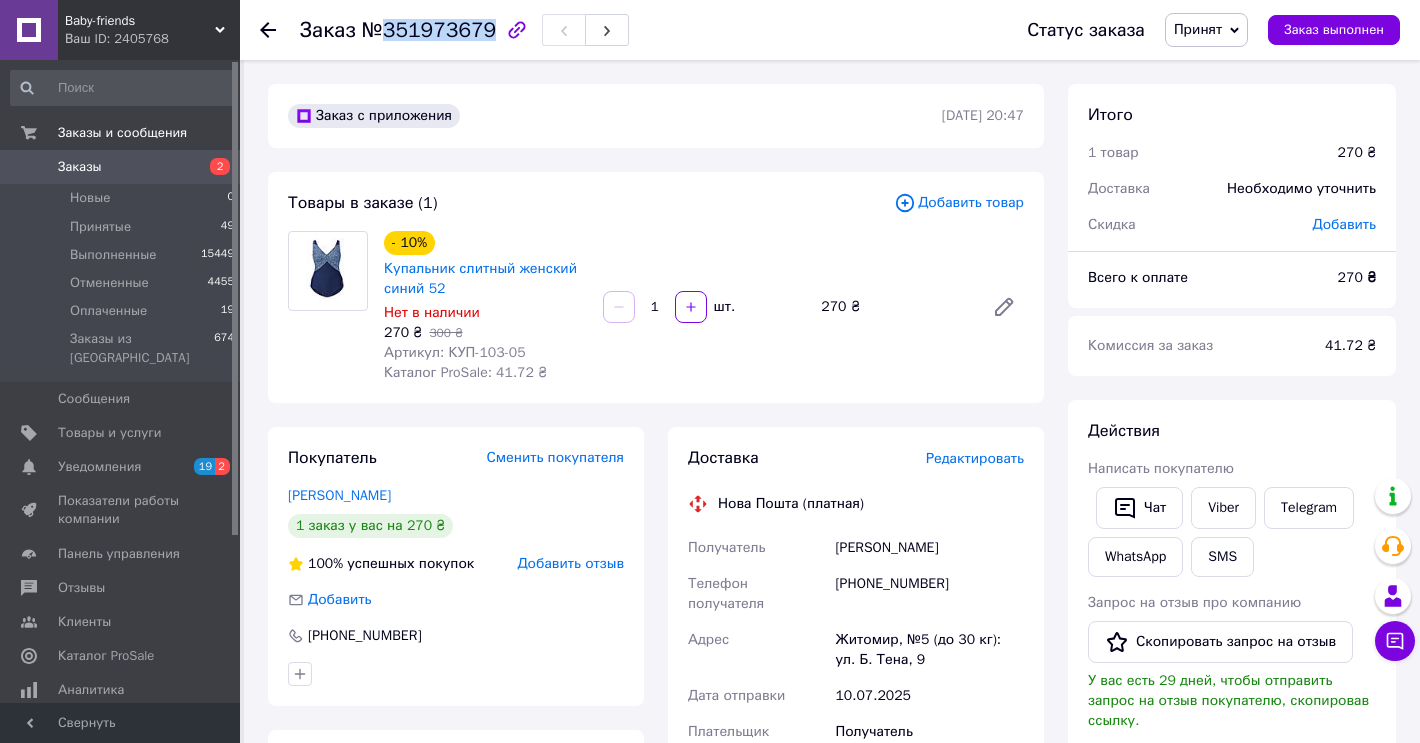drag, startPoint x: 382, startPoint y: 28, endPoint x: 480, endPoint y: 30, distance: 98.02041 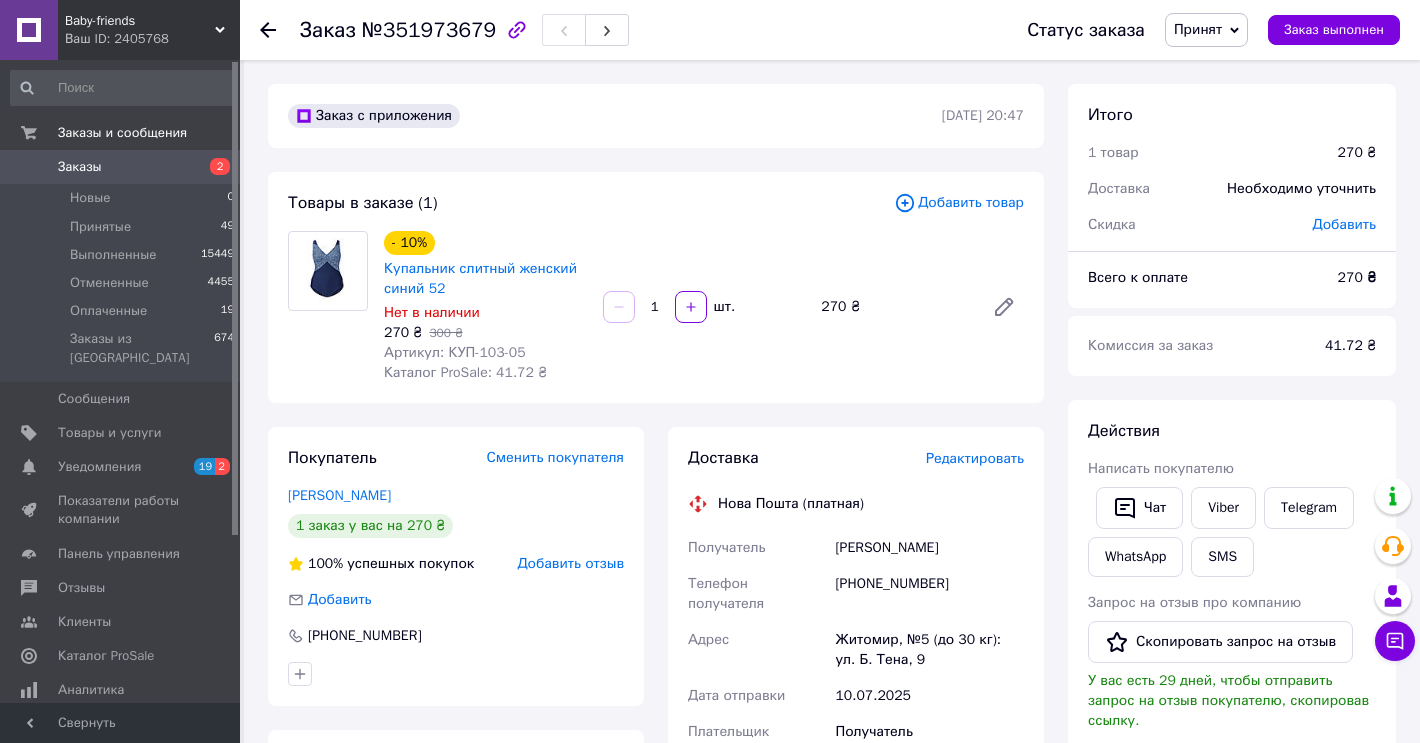 click 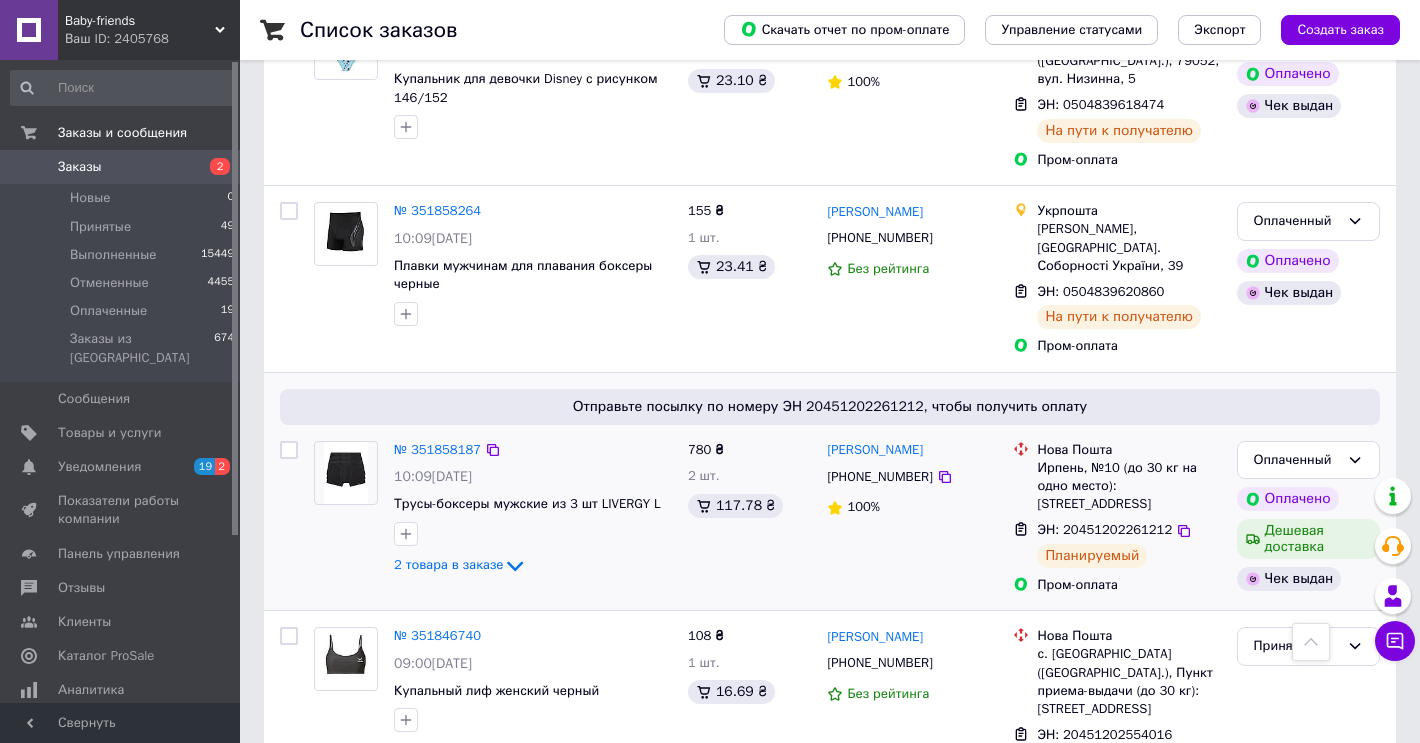 scroll, scrollTop: 1600, scrollLeft: 0, axis: vertical 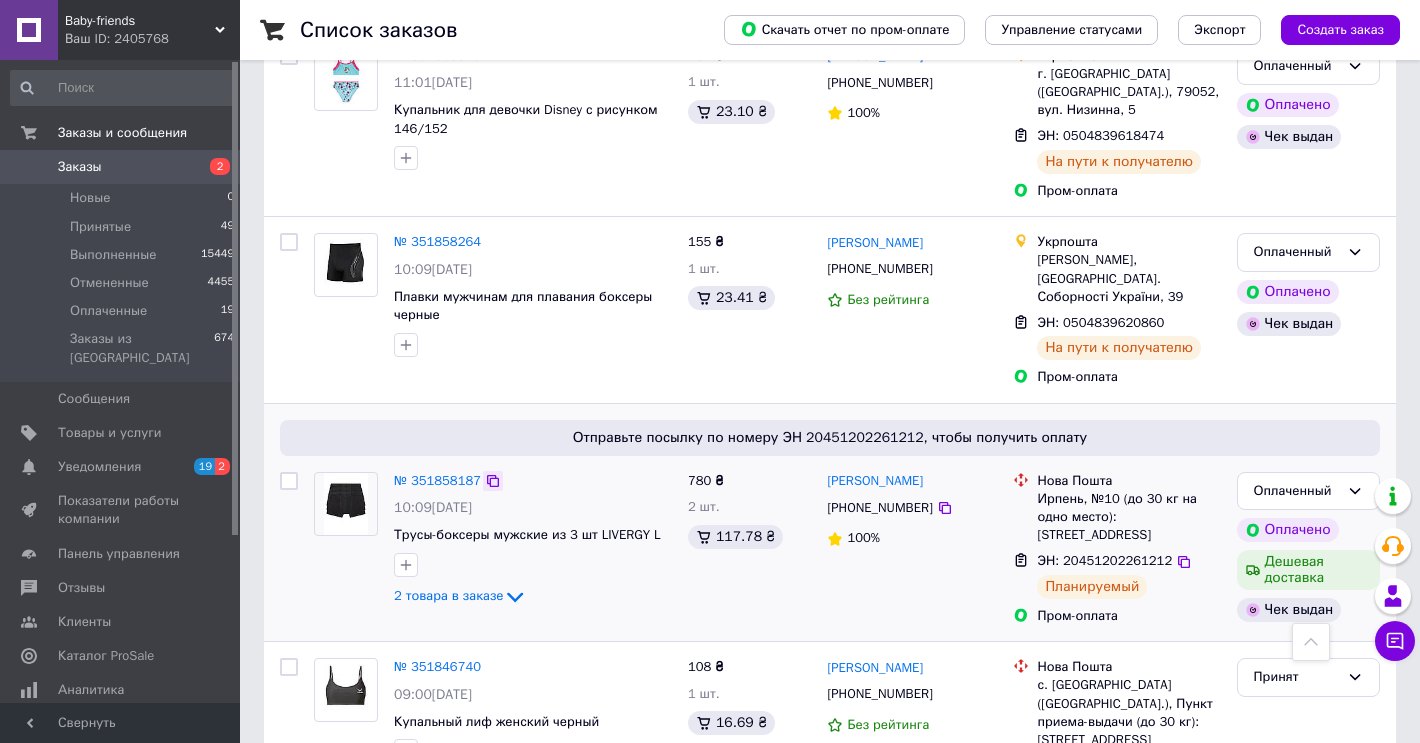 click 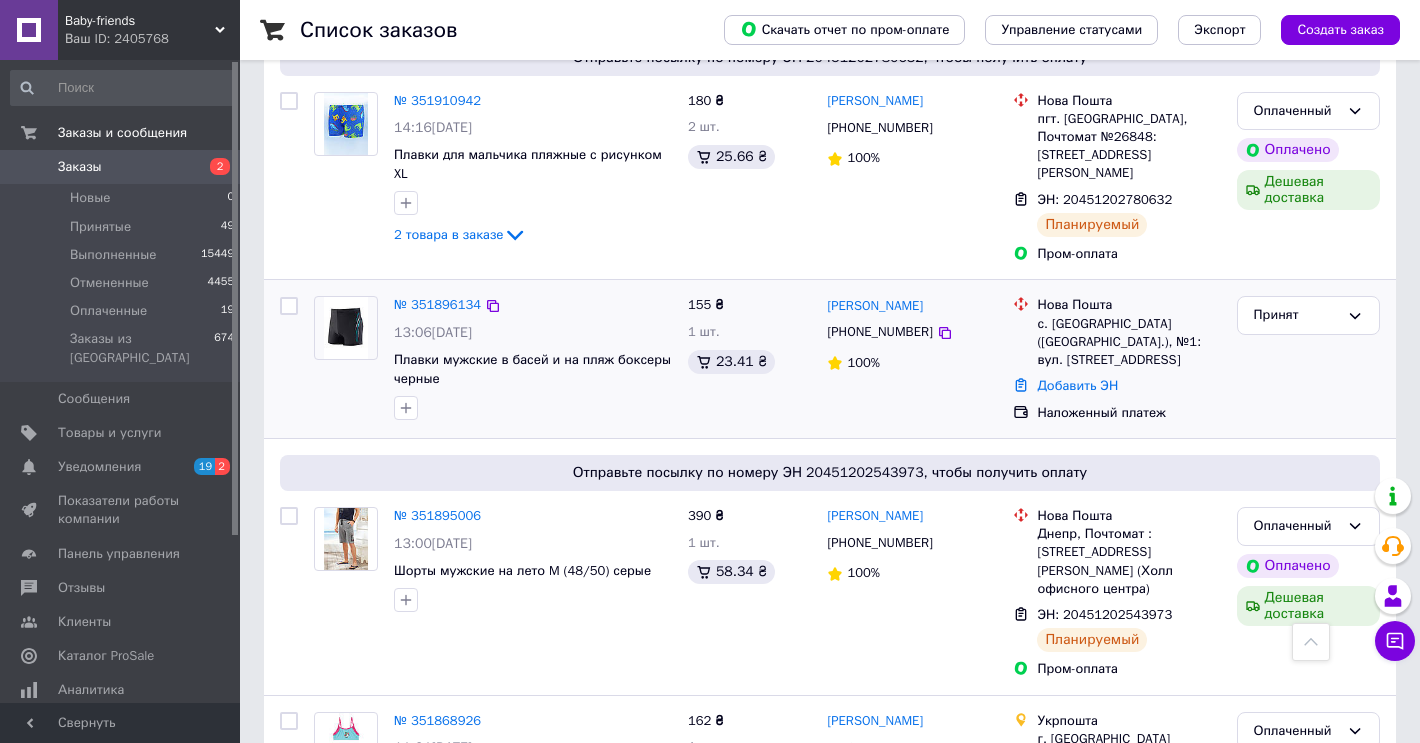 scroll, scrollTop: 800, scrollLeft: 0, axis: vertical 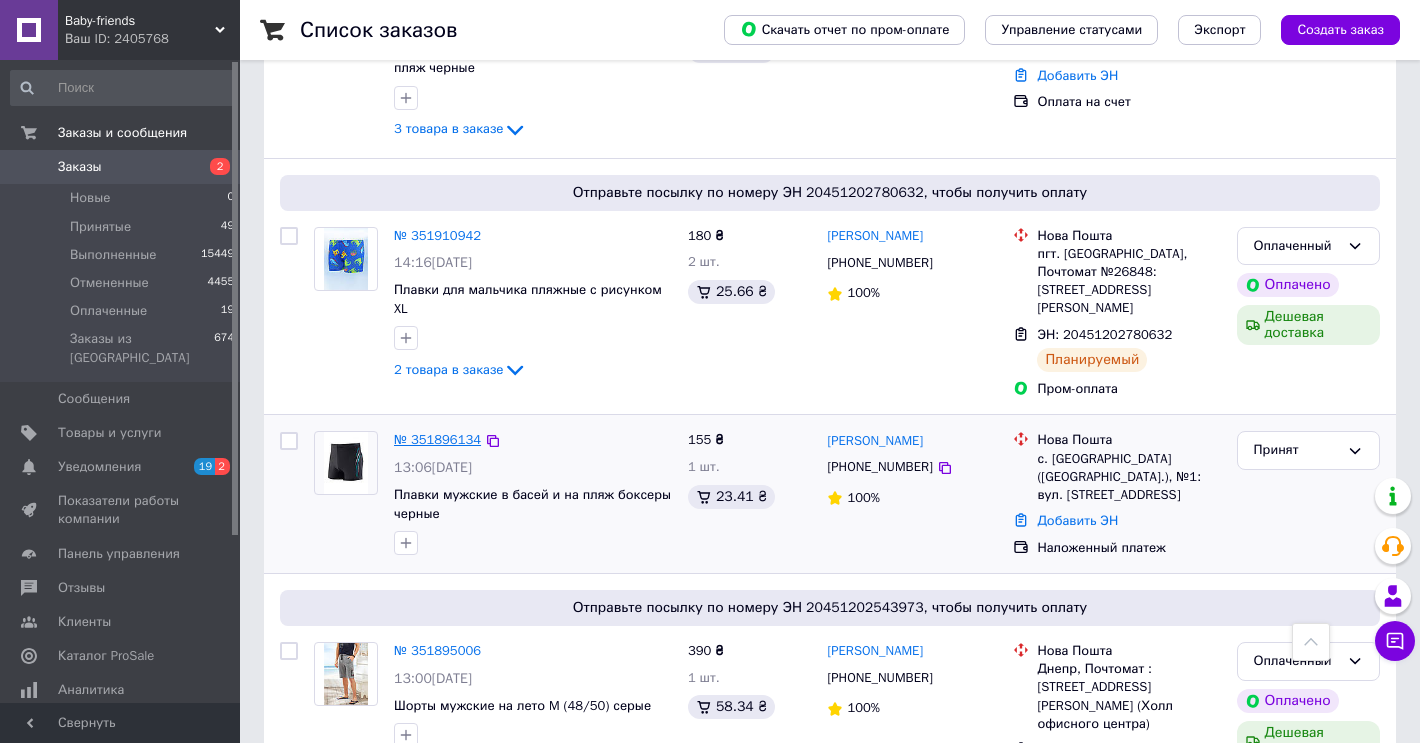 click on "№ 351896134" at bounding box center (437, 439) 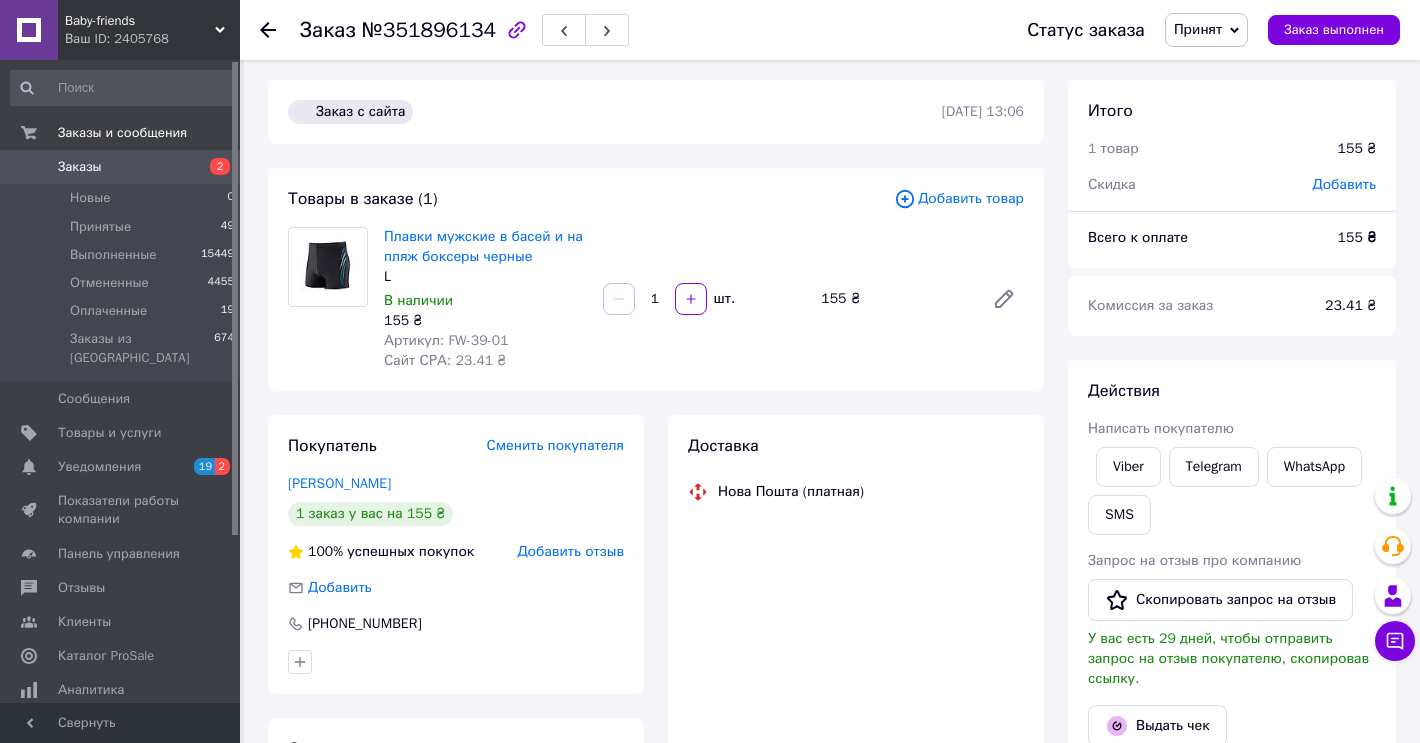 scroll, scrollTop: 0, scrollLeft: 0, axis: both 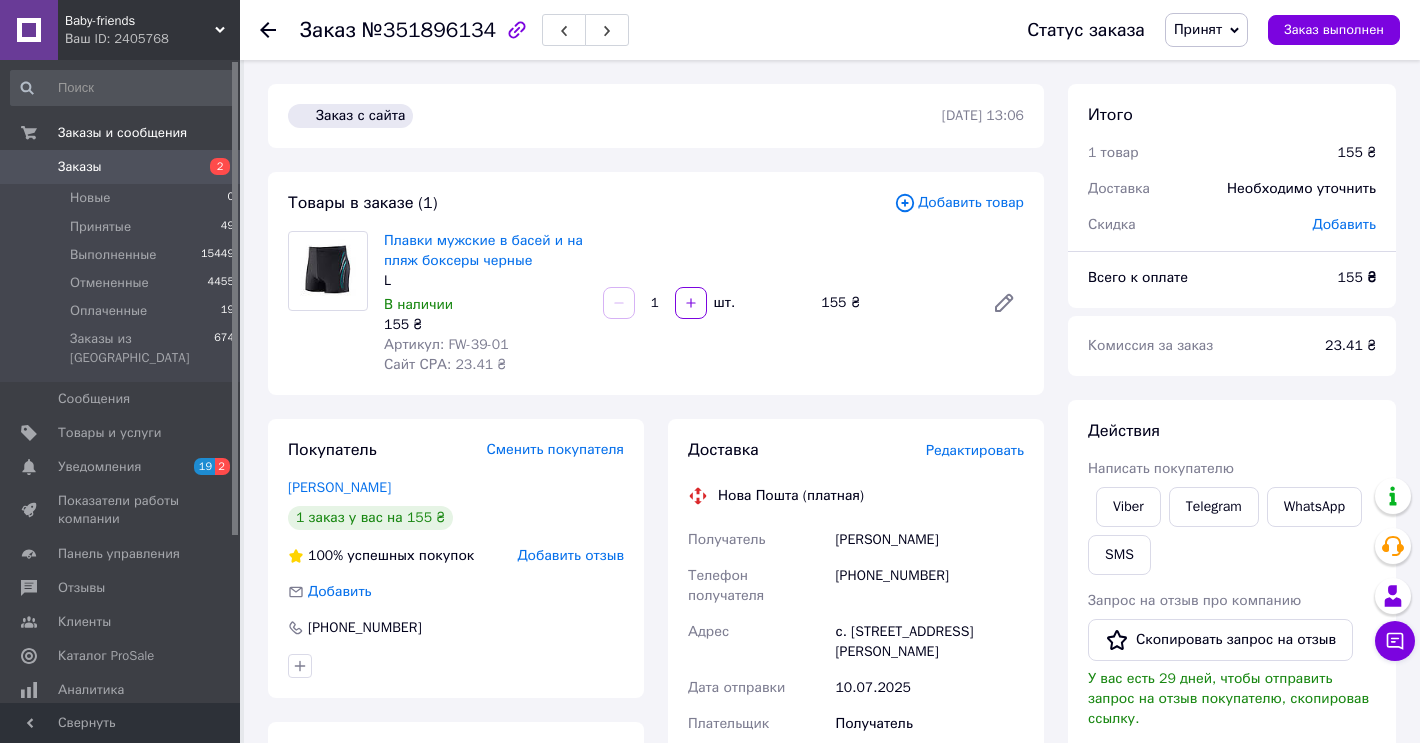 click 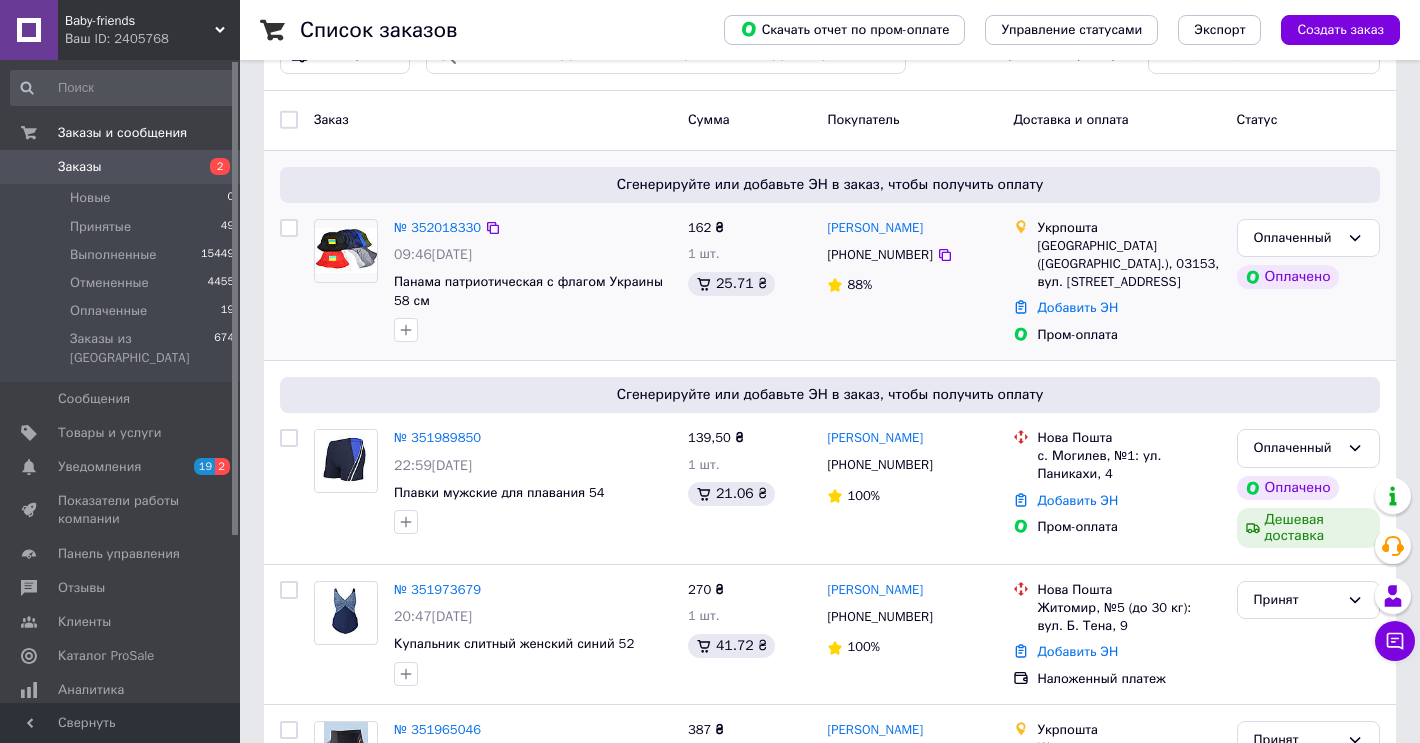 scroll, scrollTop: 100, scrollLeft: 0, axis: vertical 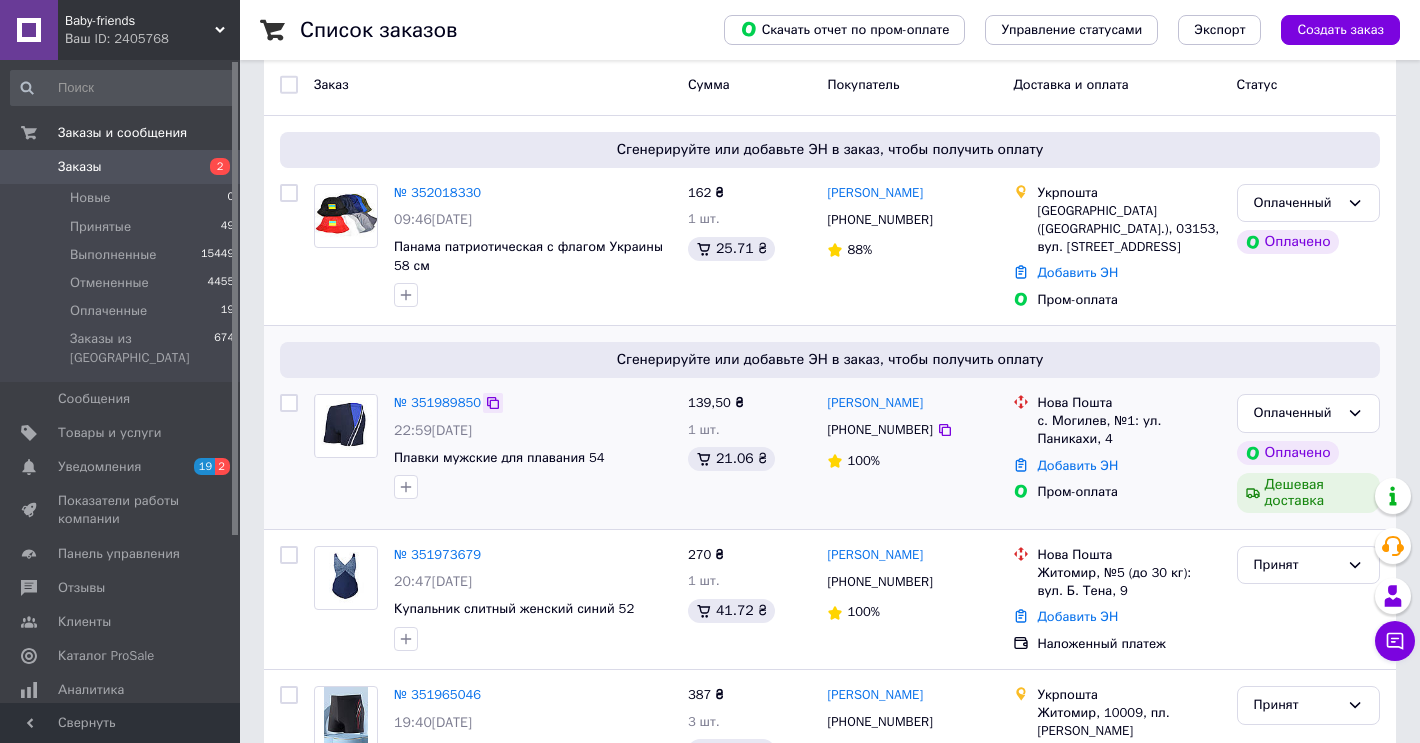 click 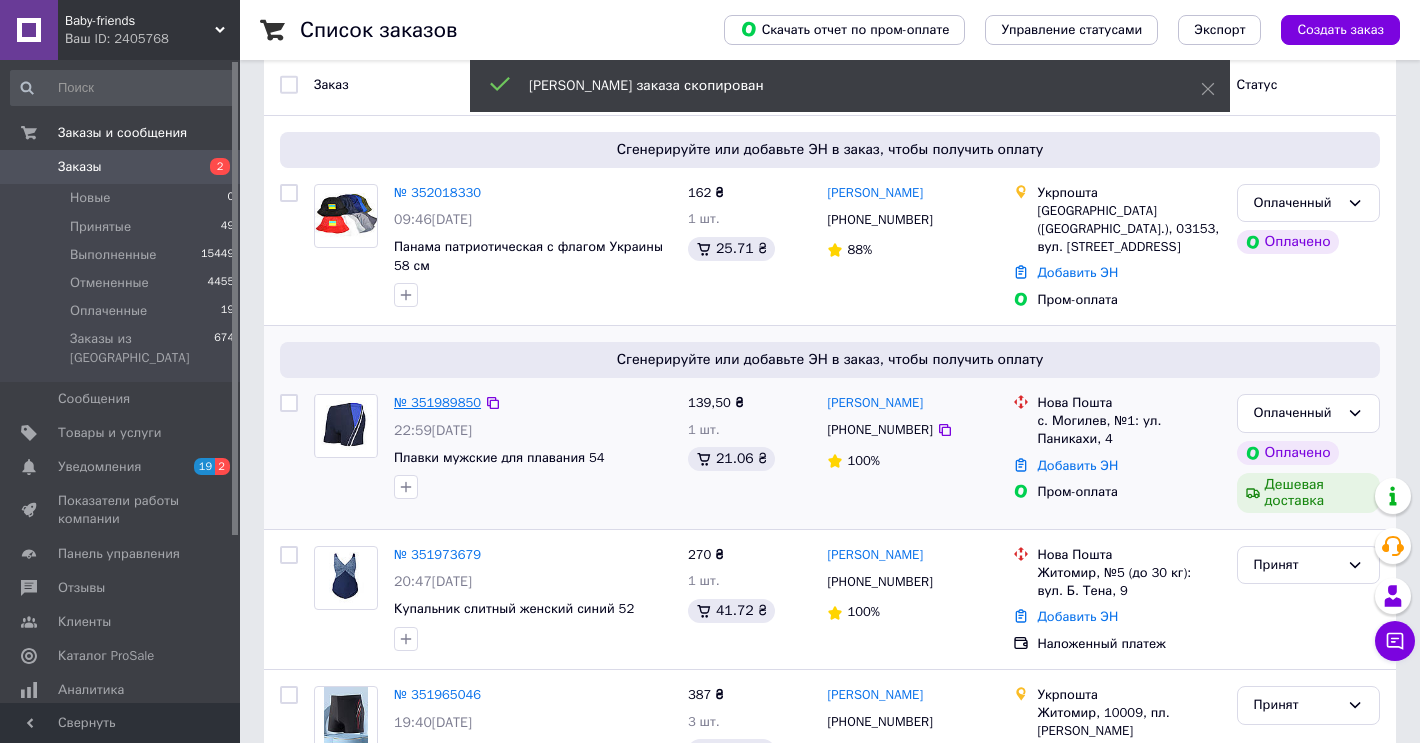 click on "№ 351989850" at bounding box center [437, 402] 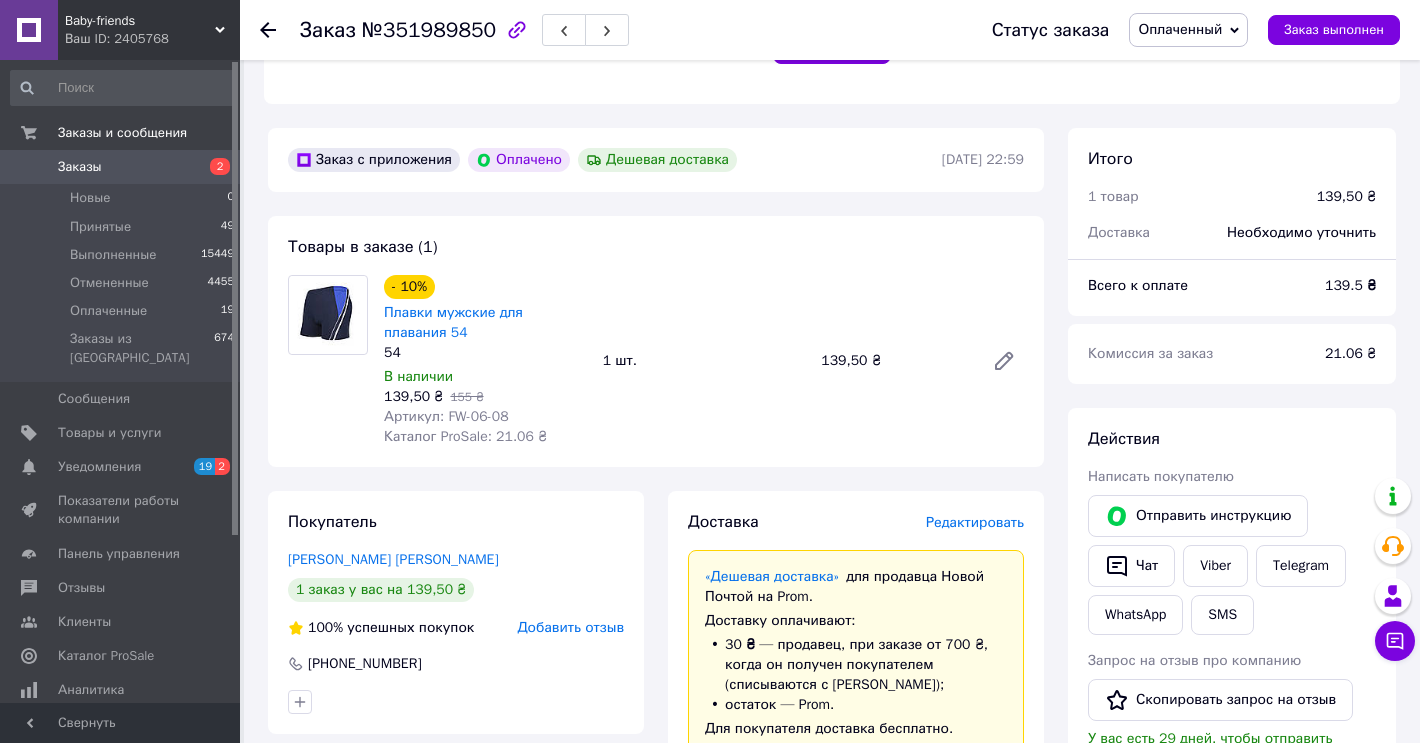 scroll, scrollTop: 554, scrollLeft: 0, axis: vertical 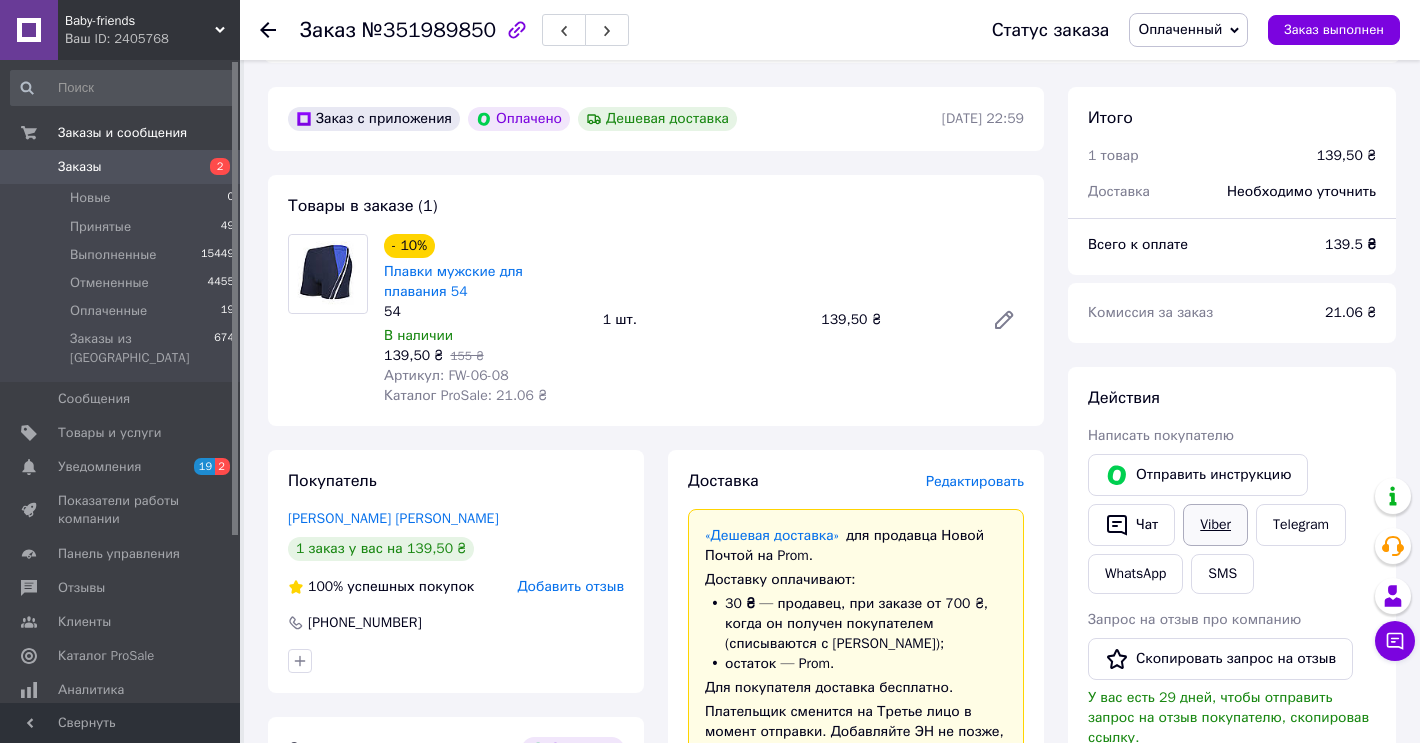 click on "Viber" at bounding box center [1215, 525] 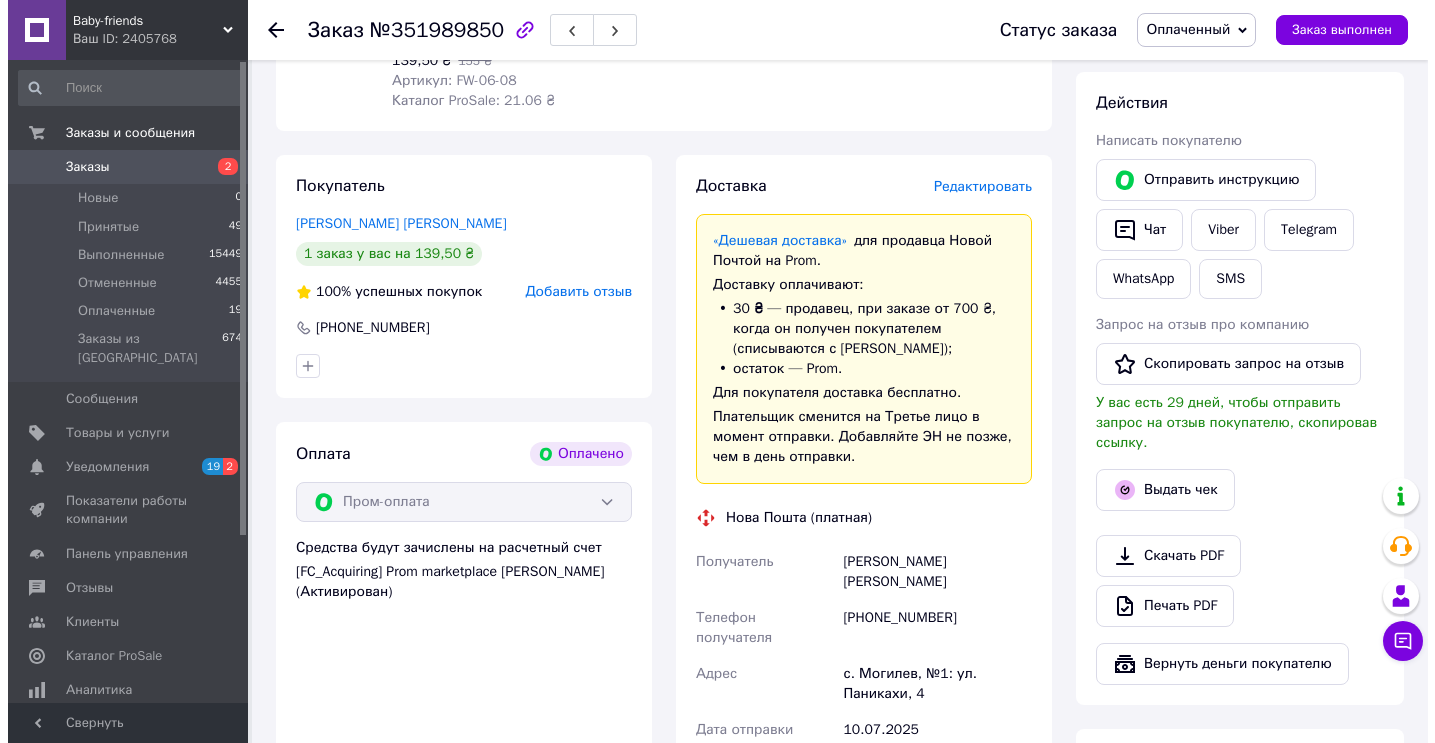scroll, scrollTop: 854, scrollLeft: 0, axis: vertical 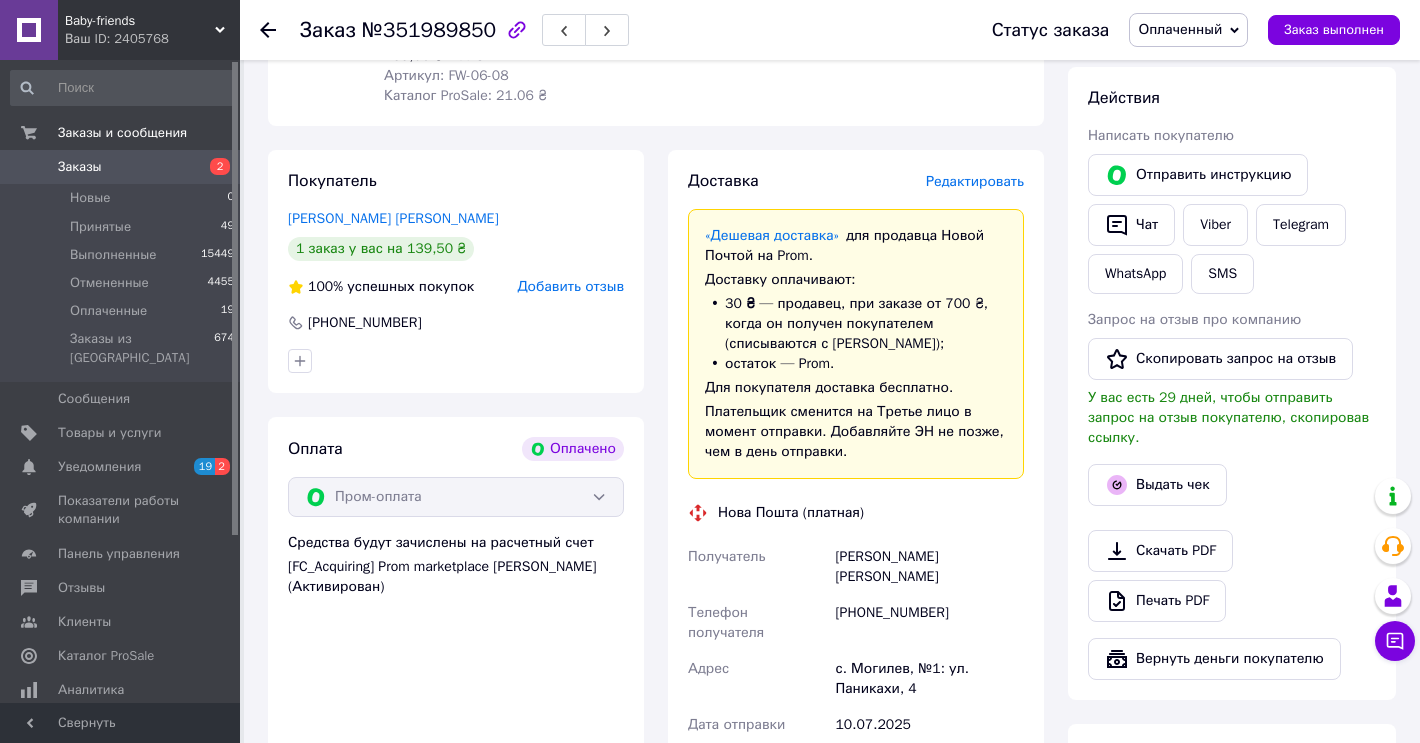 click on "Редактировать" at bounding box center (975, 181) 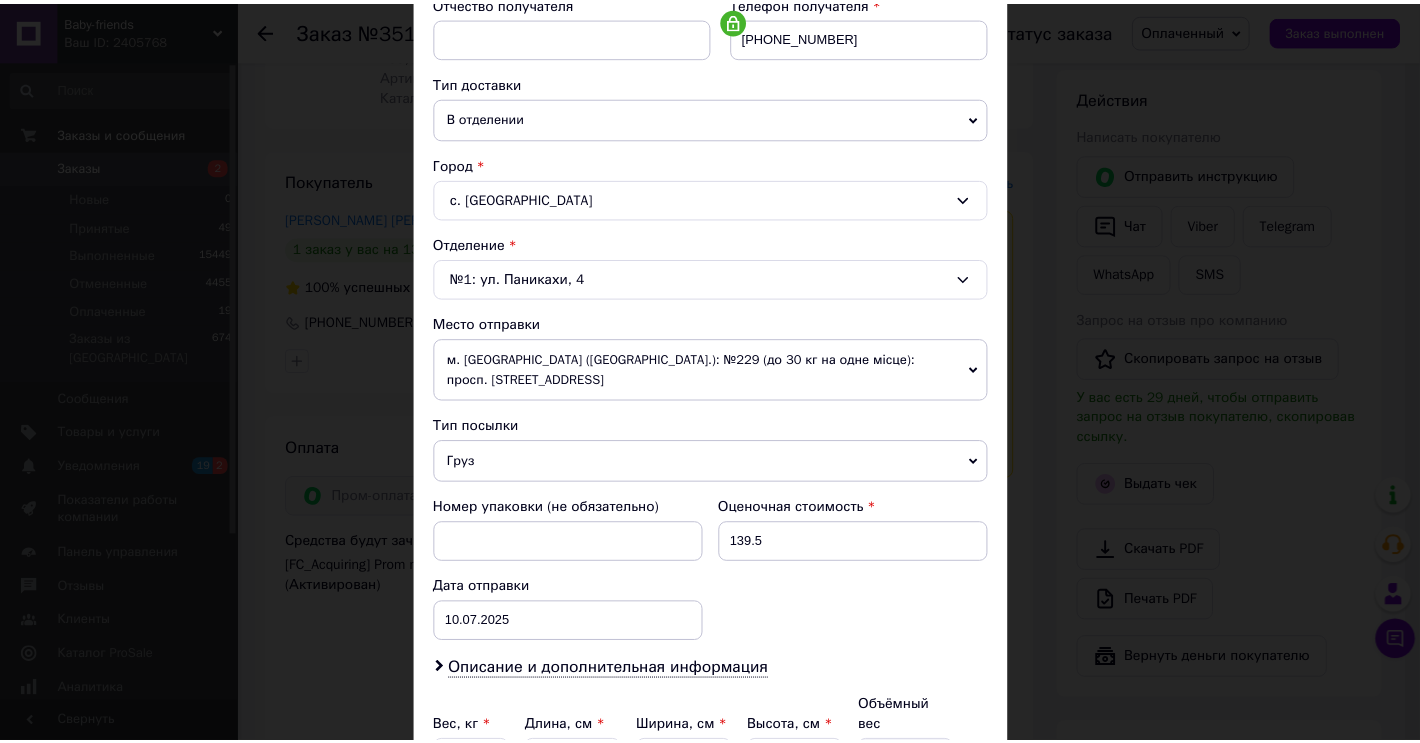 scroll, scrollTop: 579, scrollLeft: 0, axis: vertical 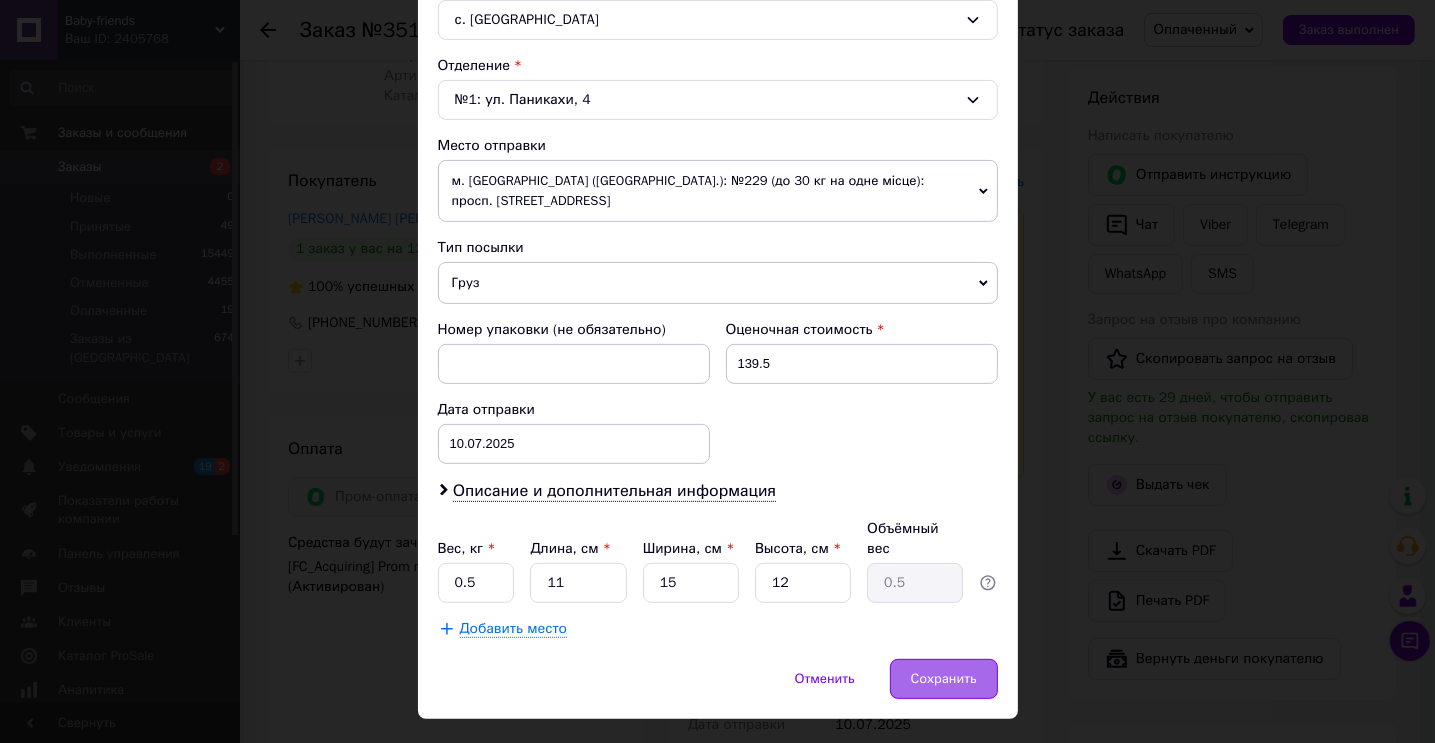click on "Сохранить" at bounding box center (944, 679) 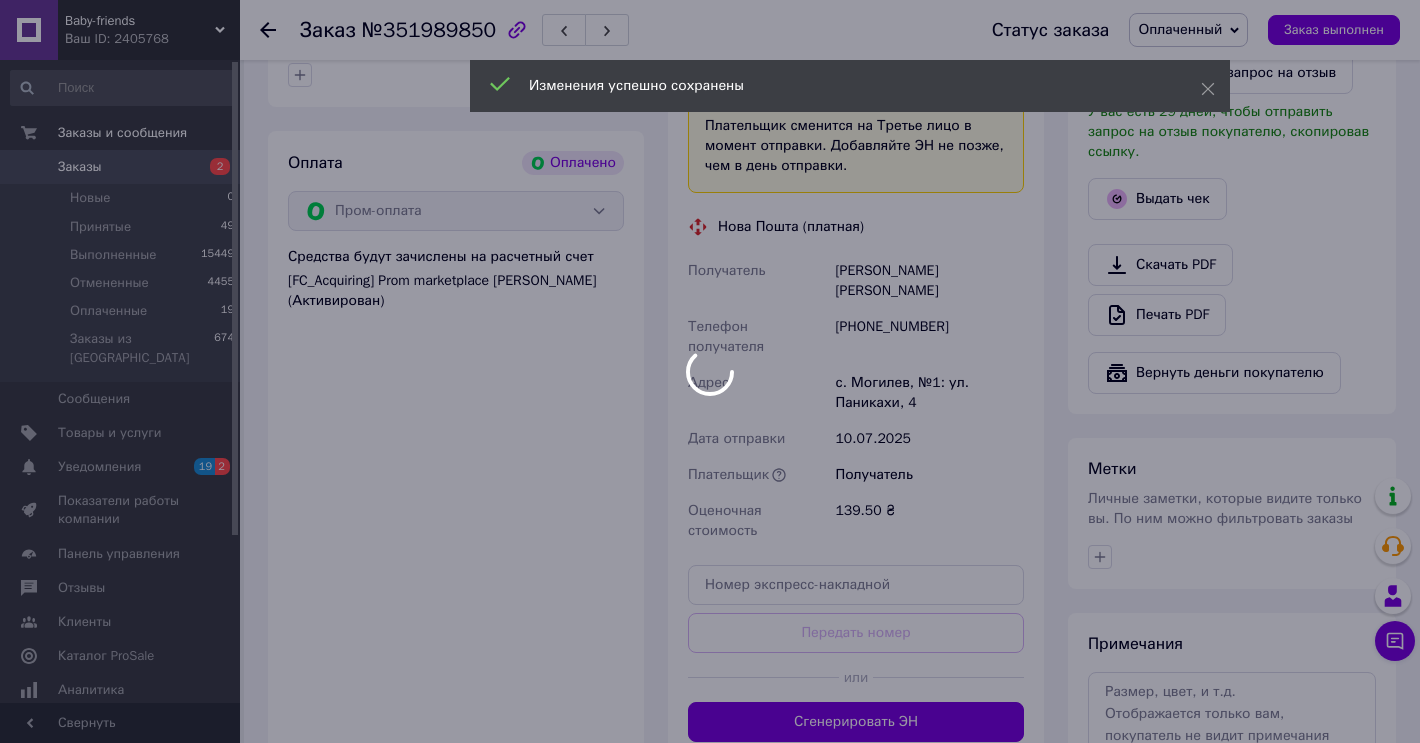 scroll, scrollTop: 1154, scrollLeft: 0, axis: vertical 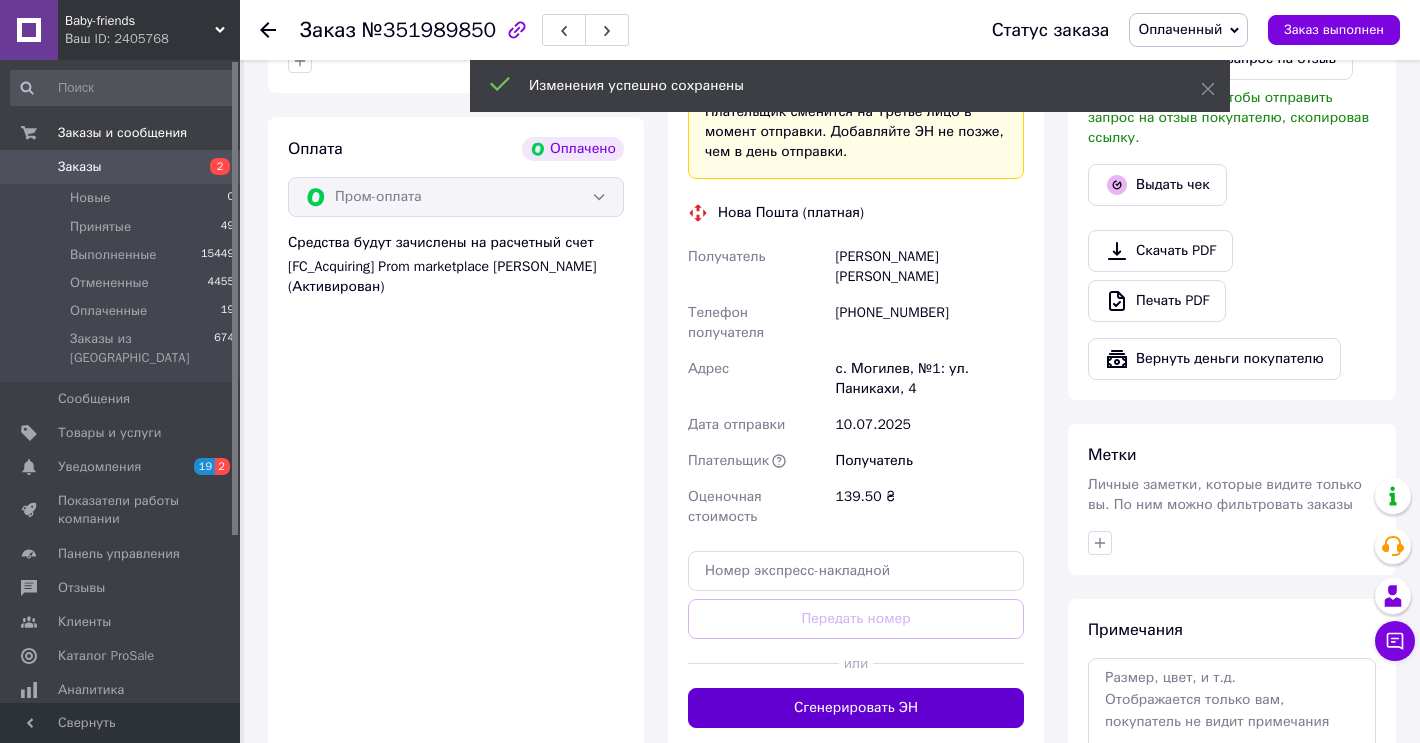 click on "Сгенерировать ЭН" at bounding box center [856, 708] 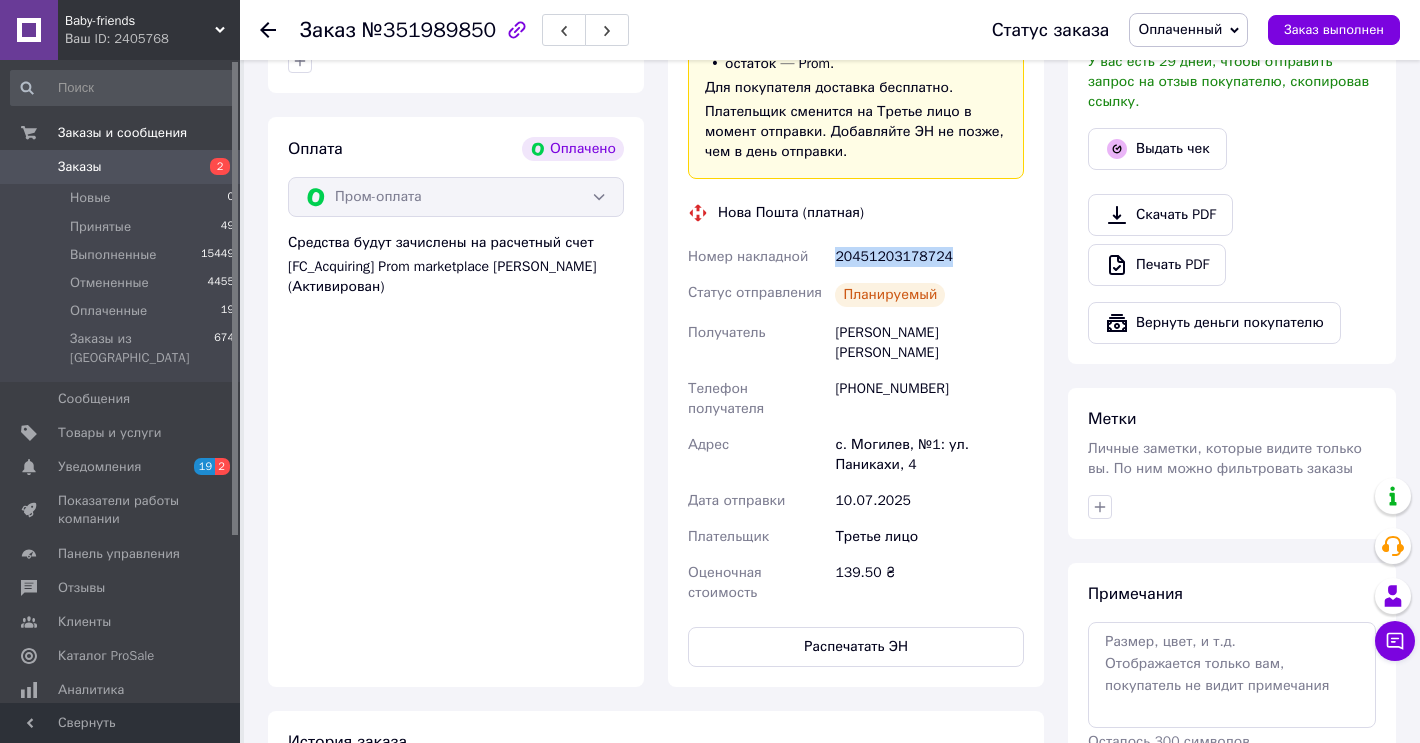 drag, startPoint x: 840, startPoint y: 257, endPoint x: 985, endPoint y: 255, distance: 145.0138 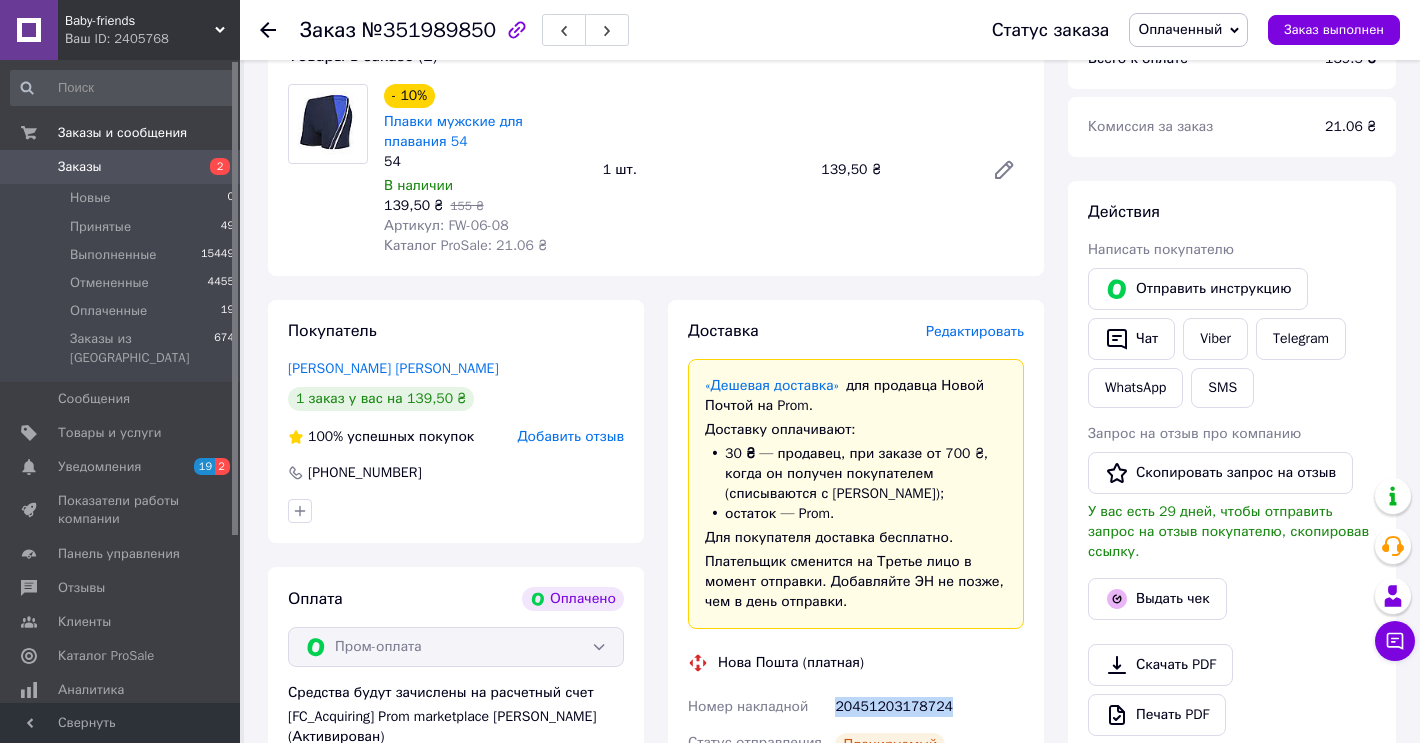 scroll, scrollTop: 854, scrollLeft: 0, axis: vertical 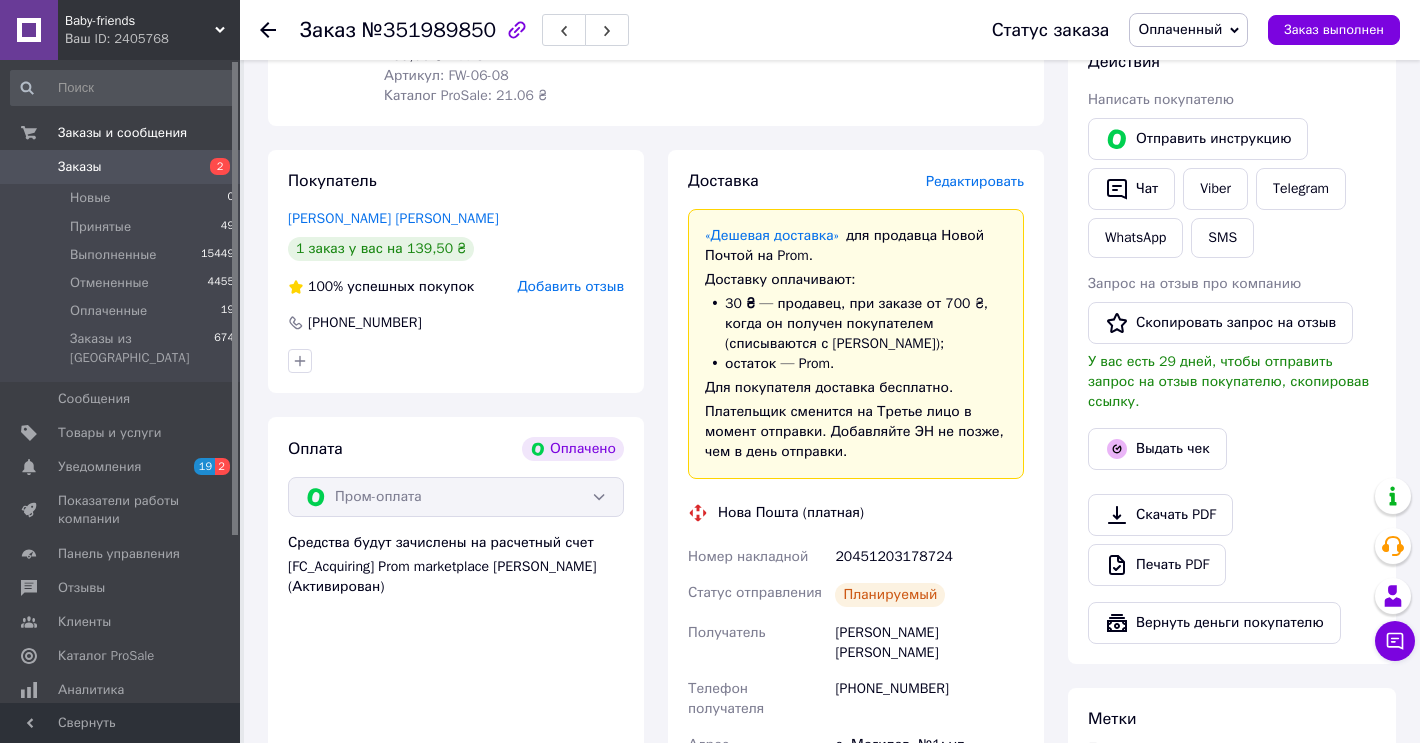 click 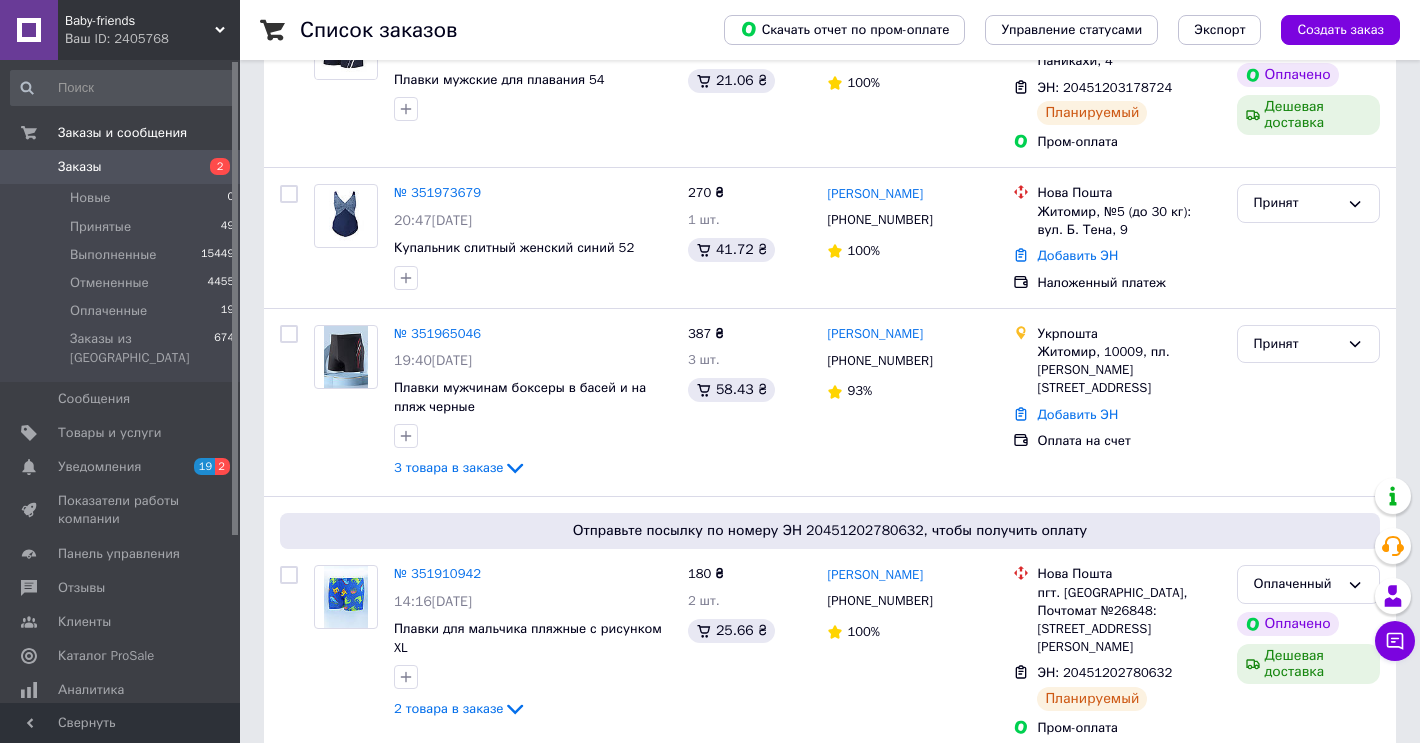 scroll, scrollTop: 500, scrollLeft: 0, axis: vertical 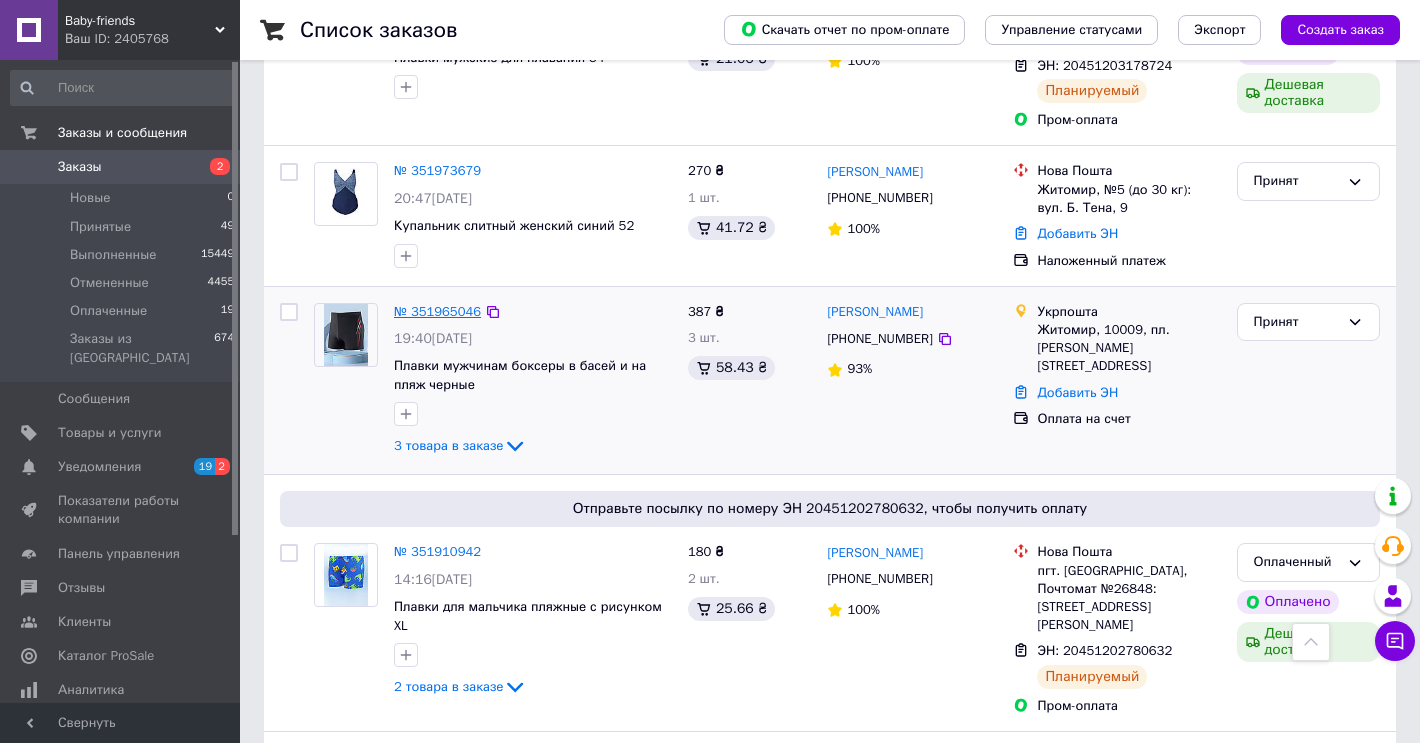 click on "№ 351965046" at bounding box center [437, 311] 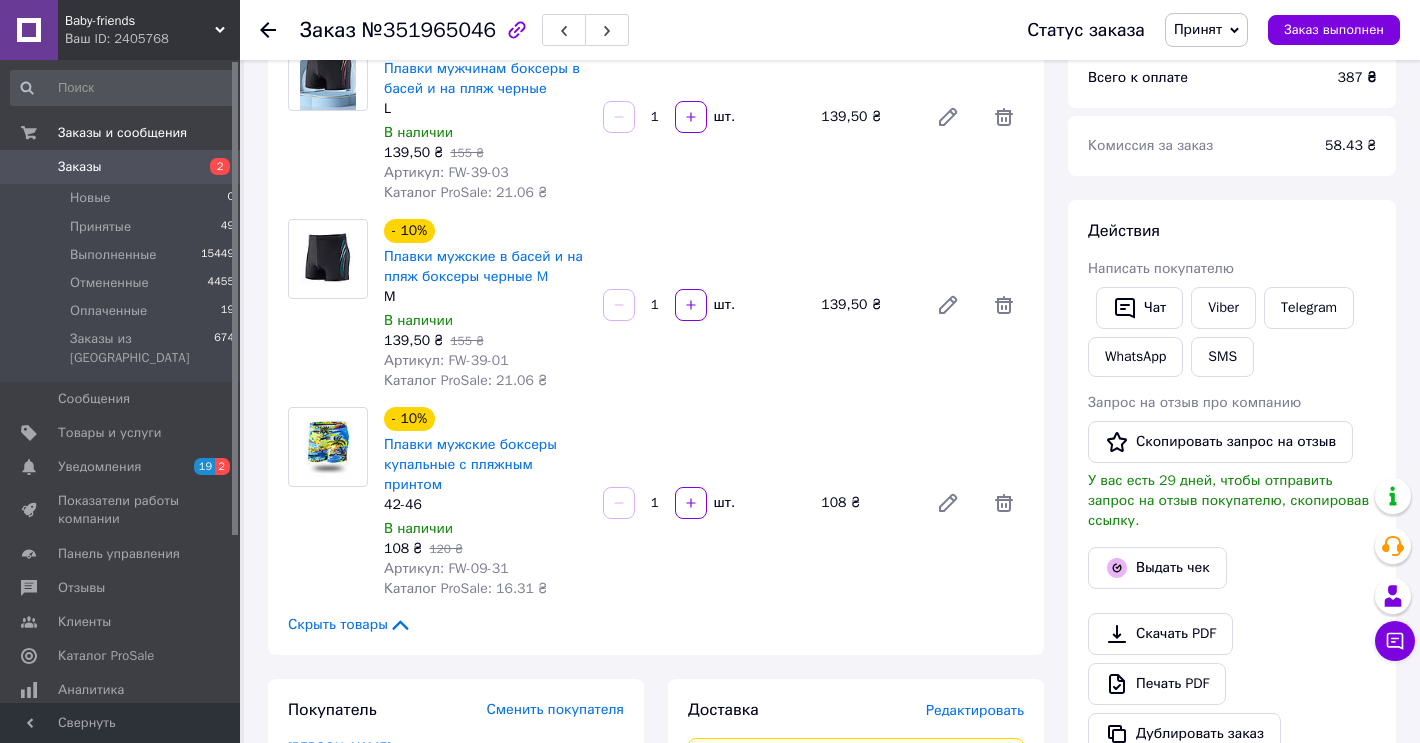 scroll, scrollTop: 0, scrollLeft: 0, axis: both 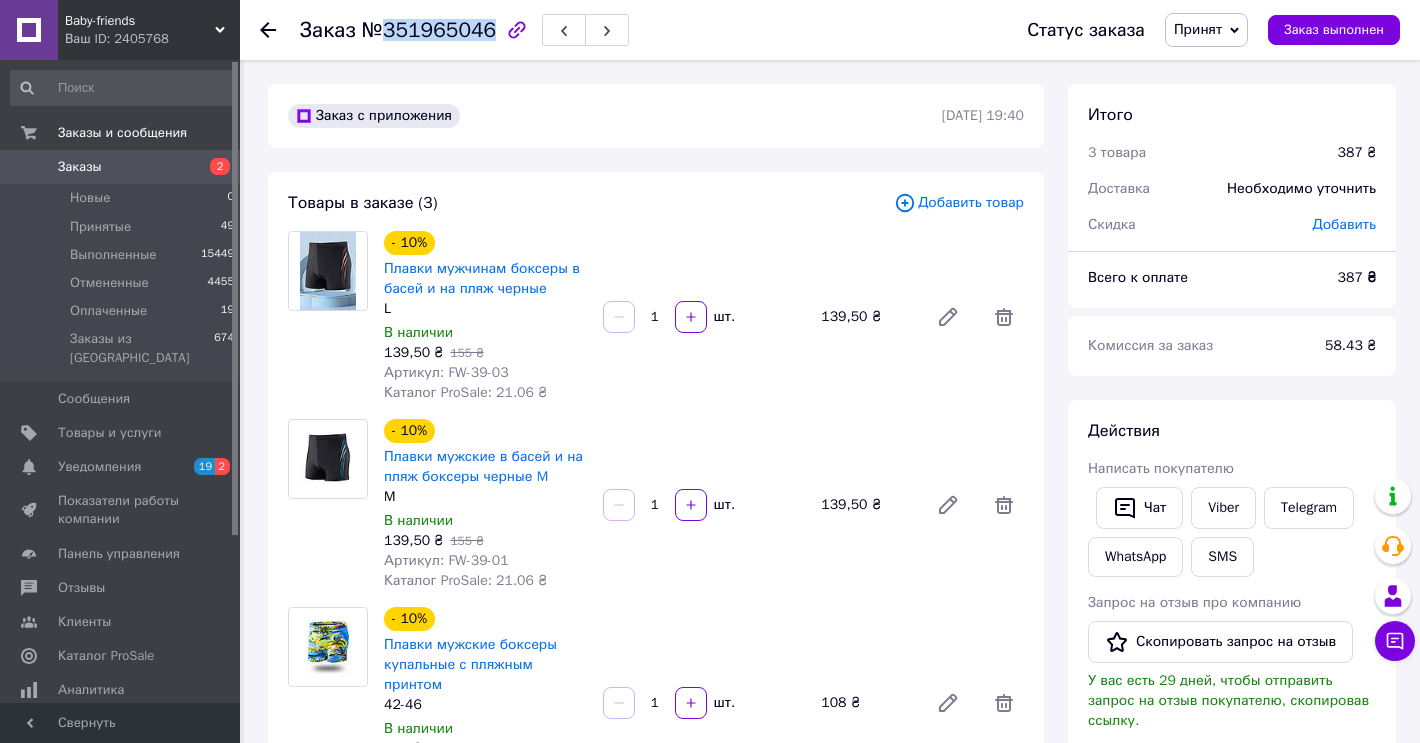 drag, startPoint x: 380, startPoint y: 28, endPoint x: 450, endPoint y: 31, distance: 70.064255 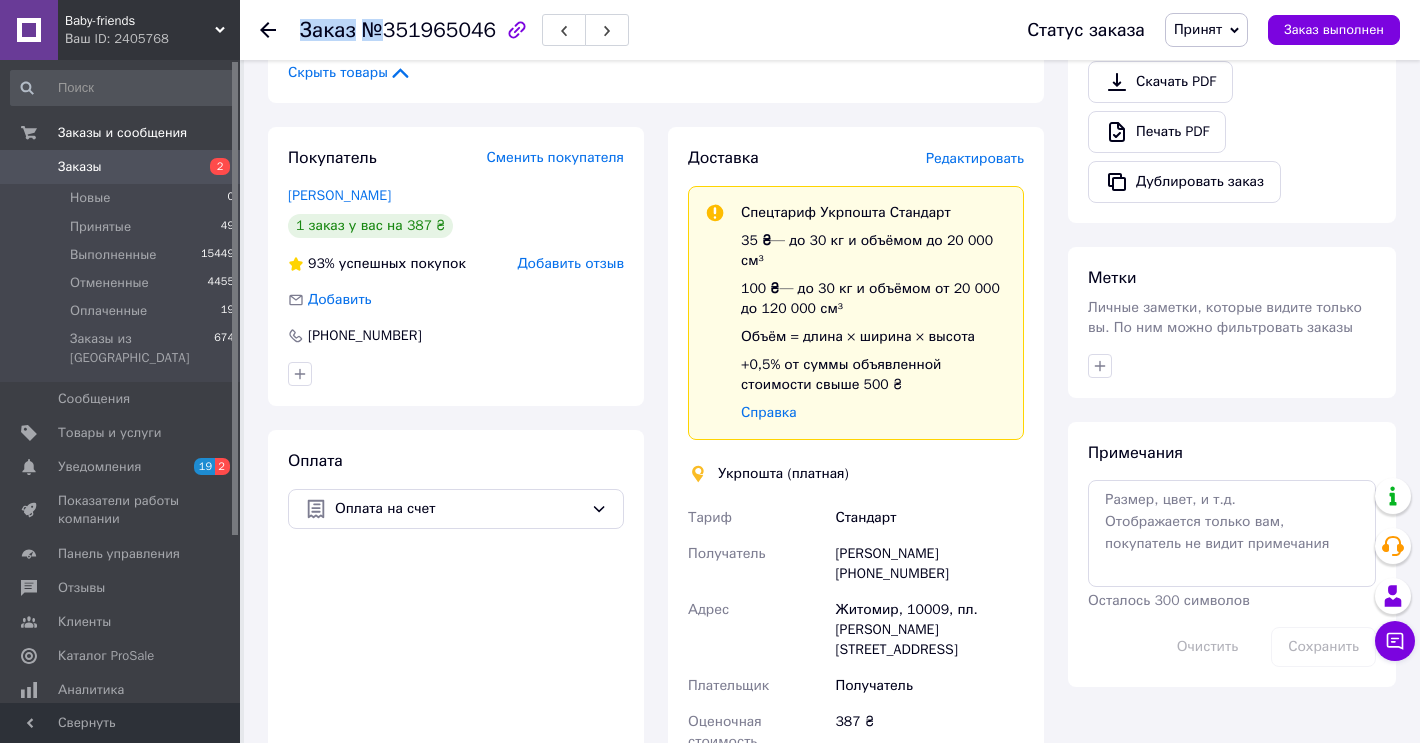 scroll, scrollTop: 400, scrollLeft: 0, axis: vertical 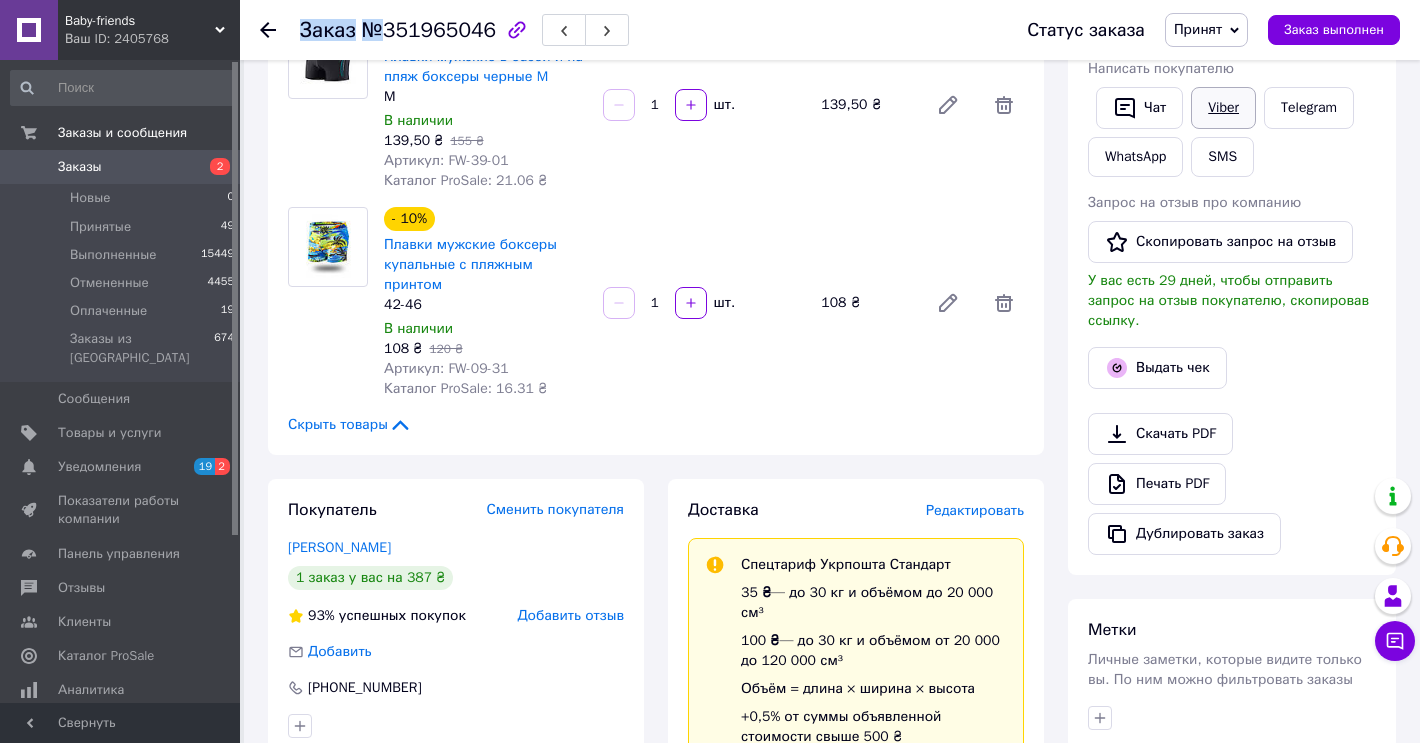 click on "Viber" at bounding box center (1223, 108) 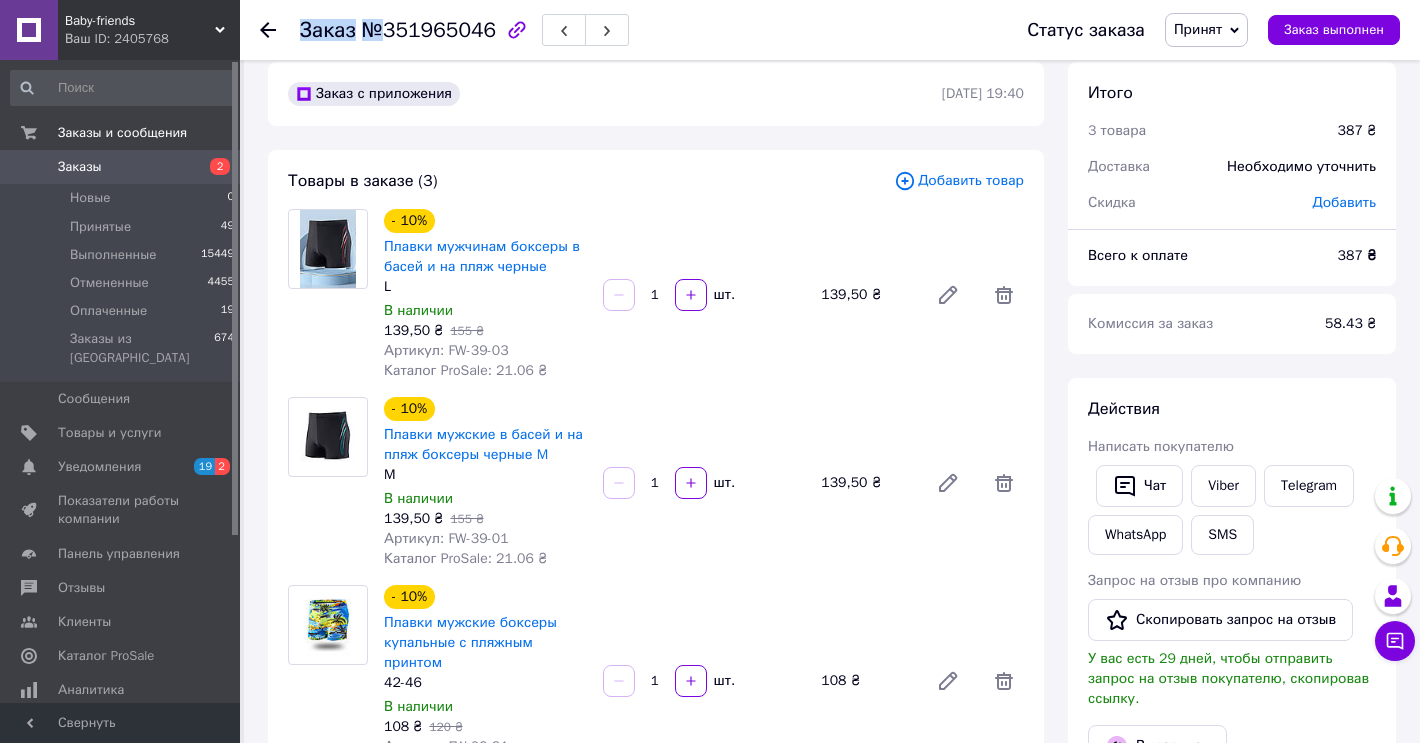 scroll, scrollTop: 0, scrollLeft: 0, axis: both 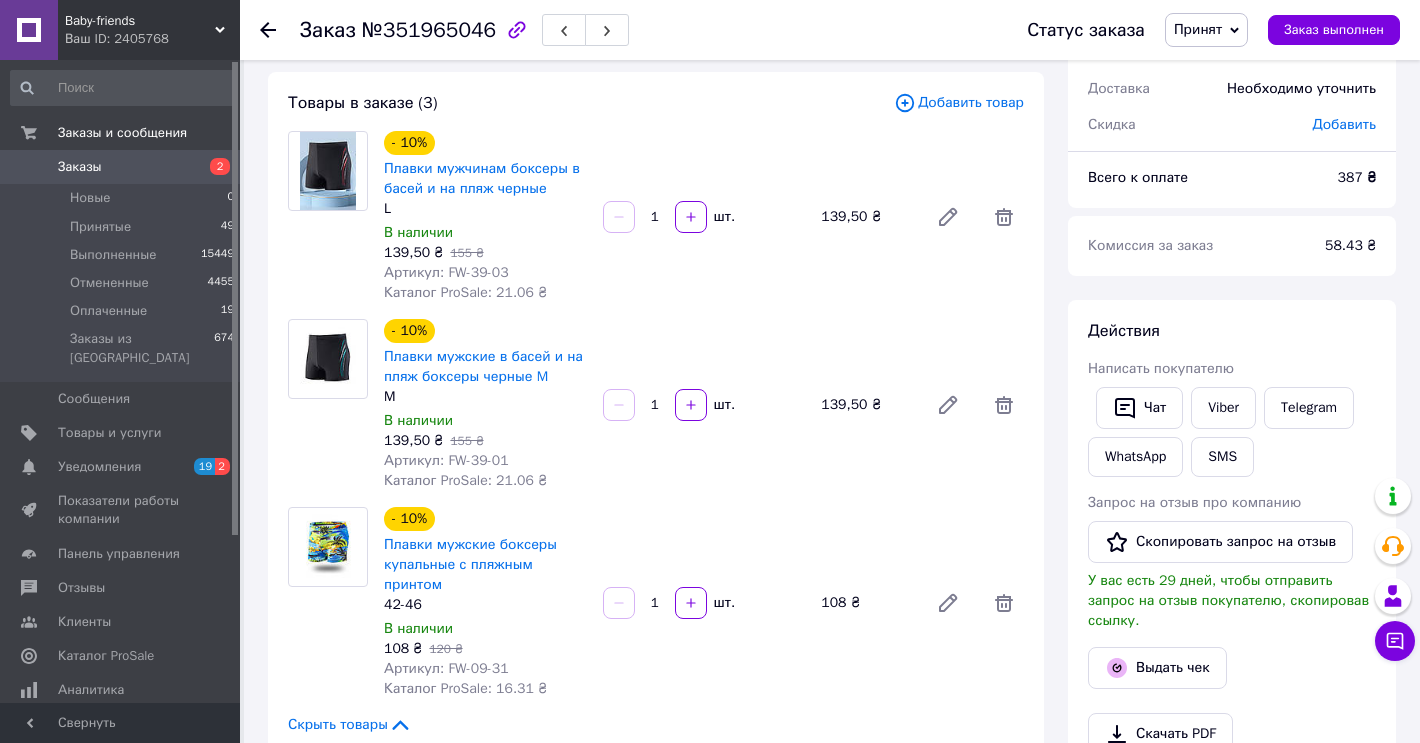 click 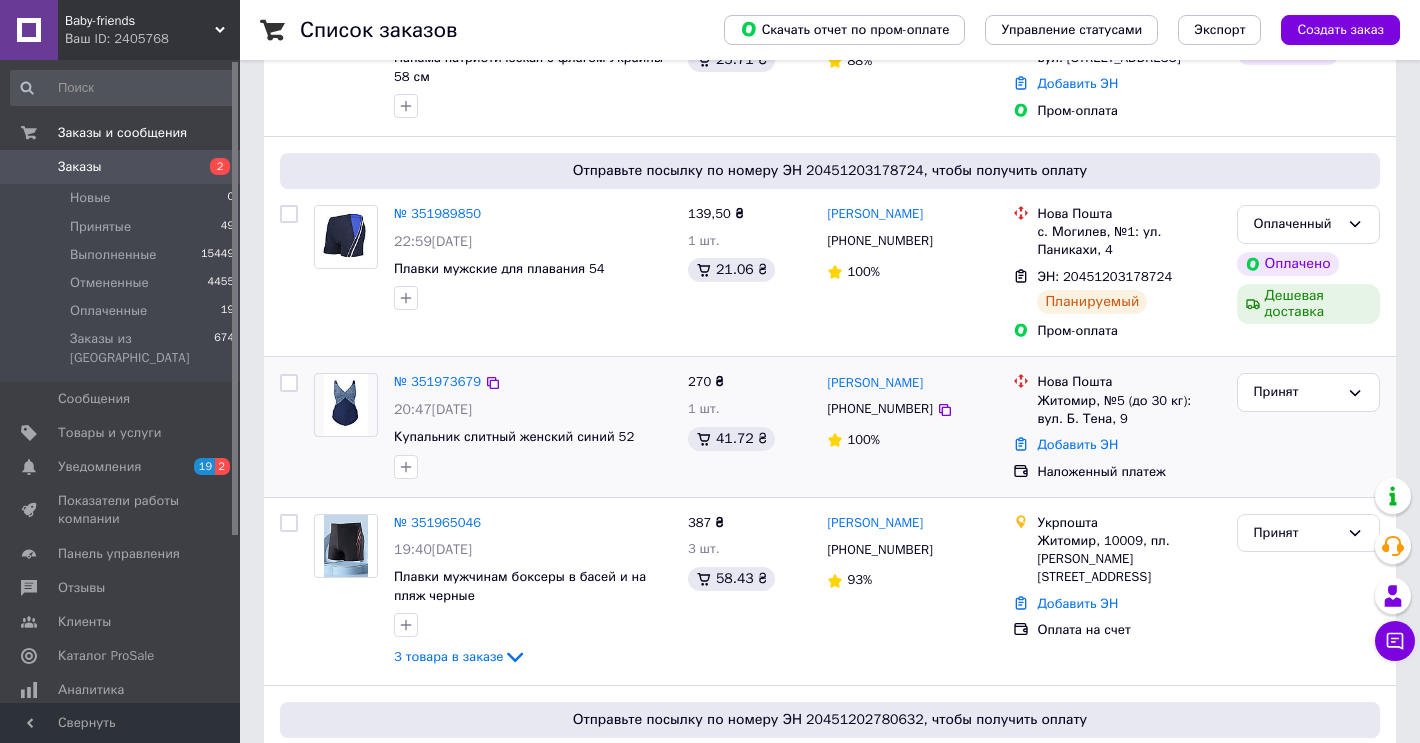 scroll, scrollTop: 300, scrollLeft: 0, axis: vertical 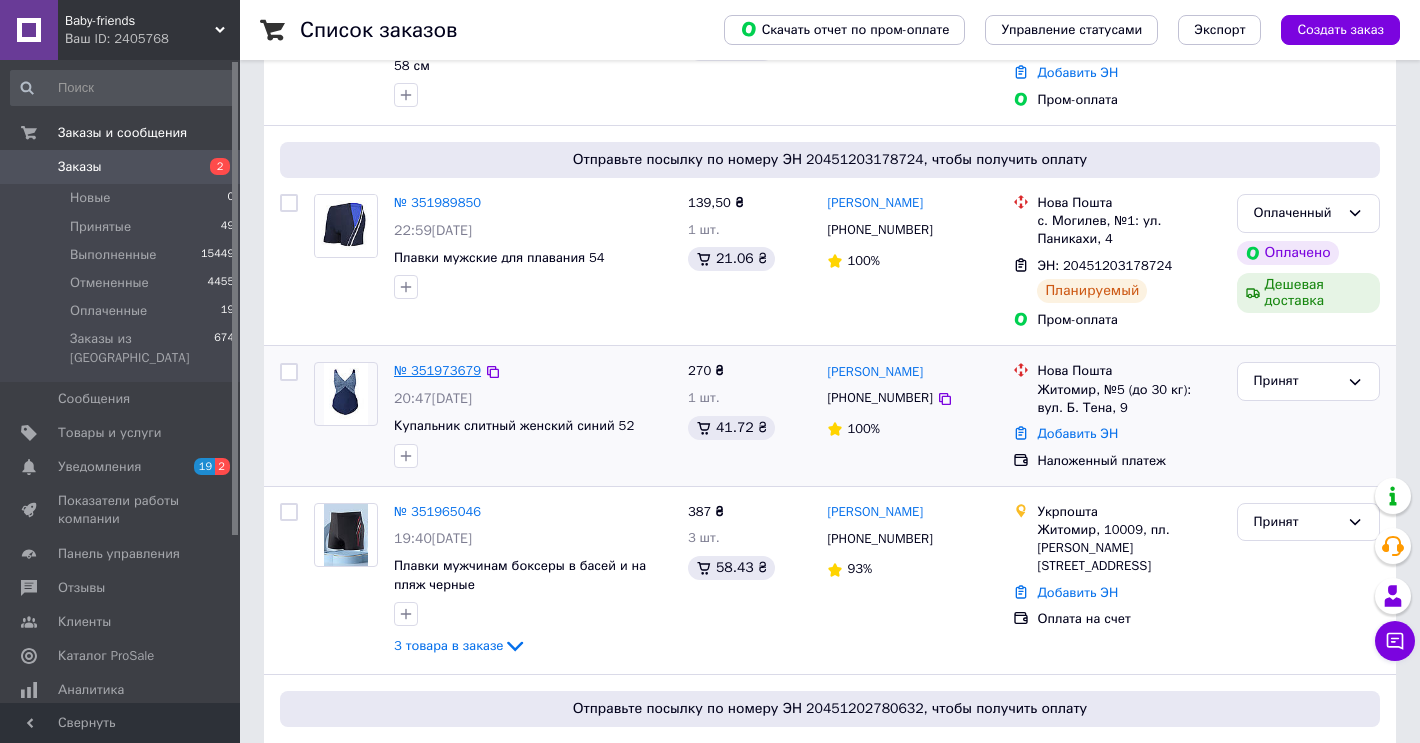 click on "№ 351973679" at bounding box center [437, 370] 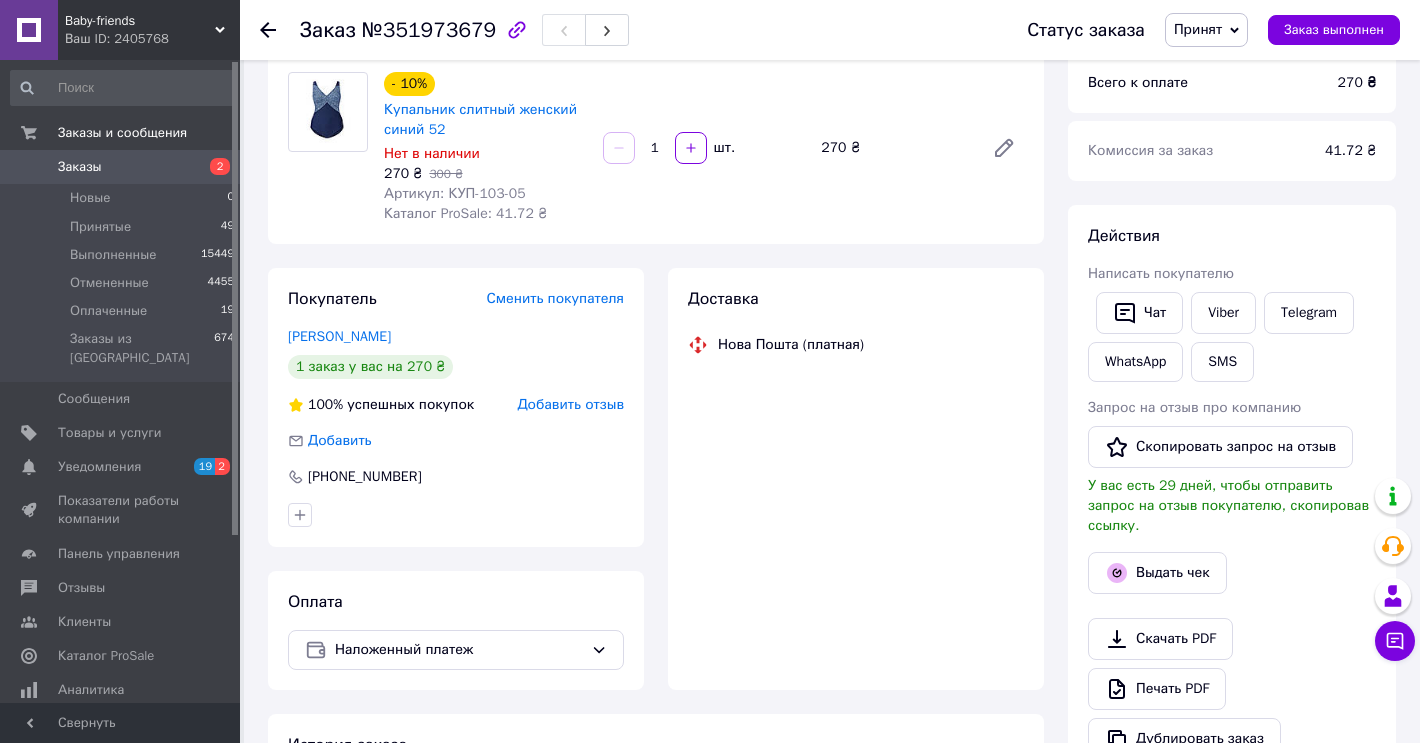 scroll, scrollTop: 300, scrollLeft: 0, axis: vertical 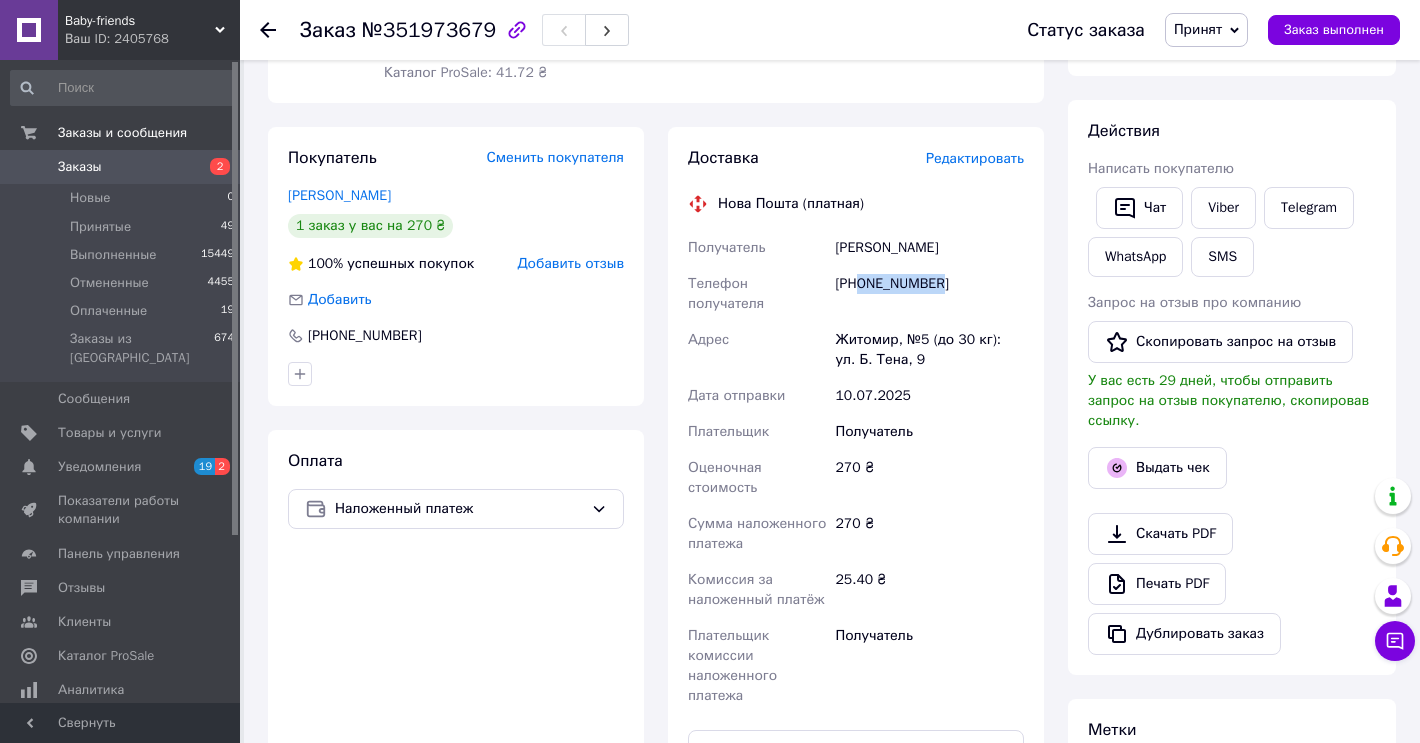 drag, startPoint x: 859, startPoint y: 283, endPoint x: 1011, endPoint y: 287, distance: 152.05263 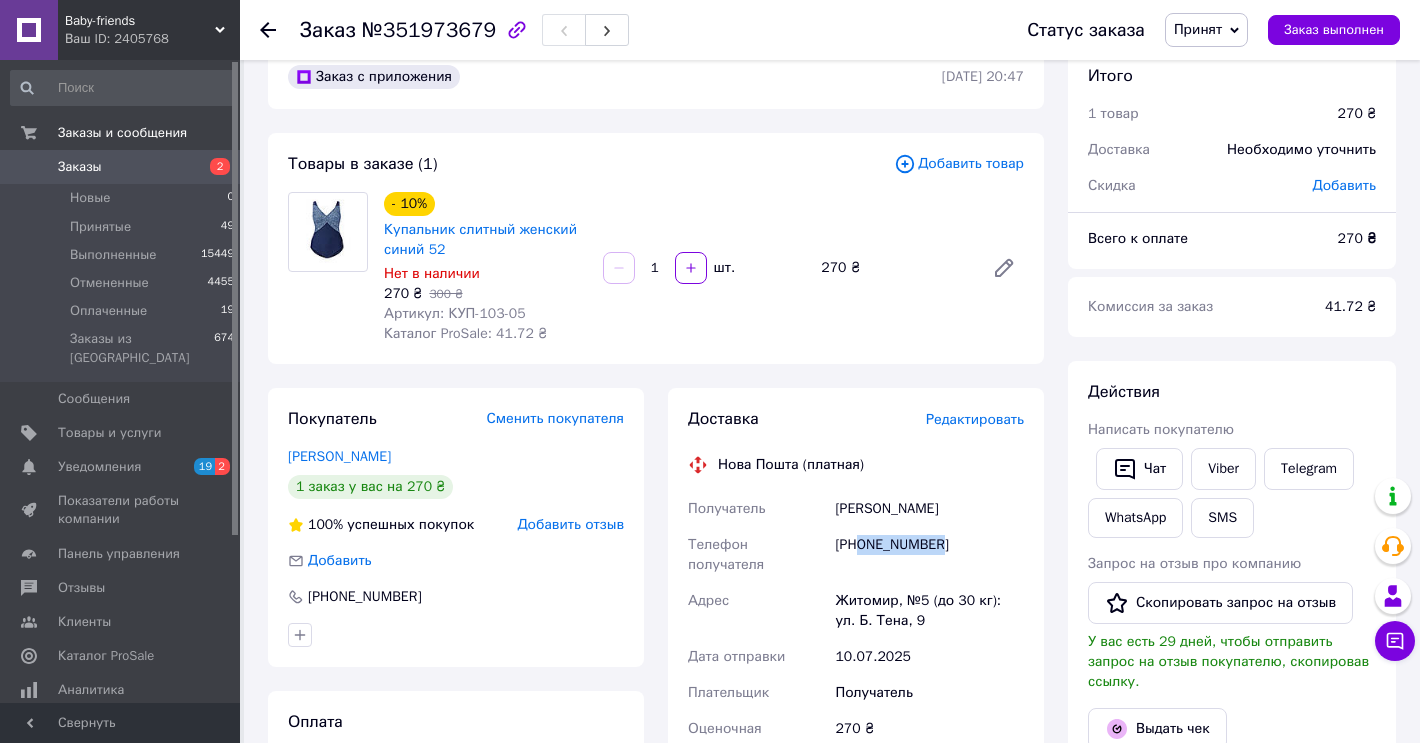 scroll, scrollTop: 0, scrollLeft: 0, axis: both 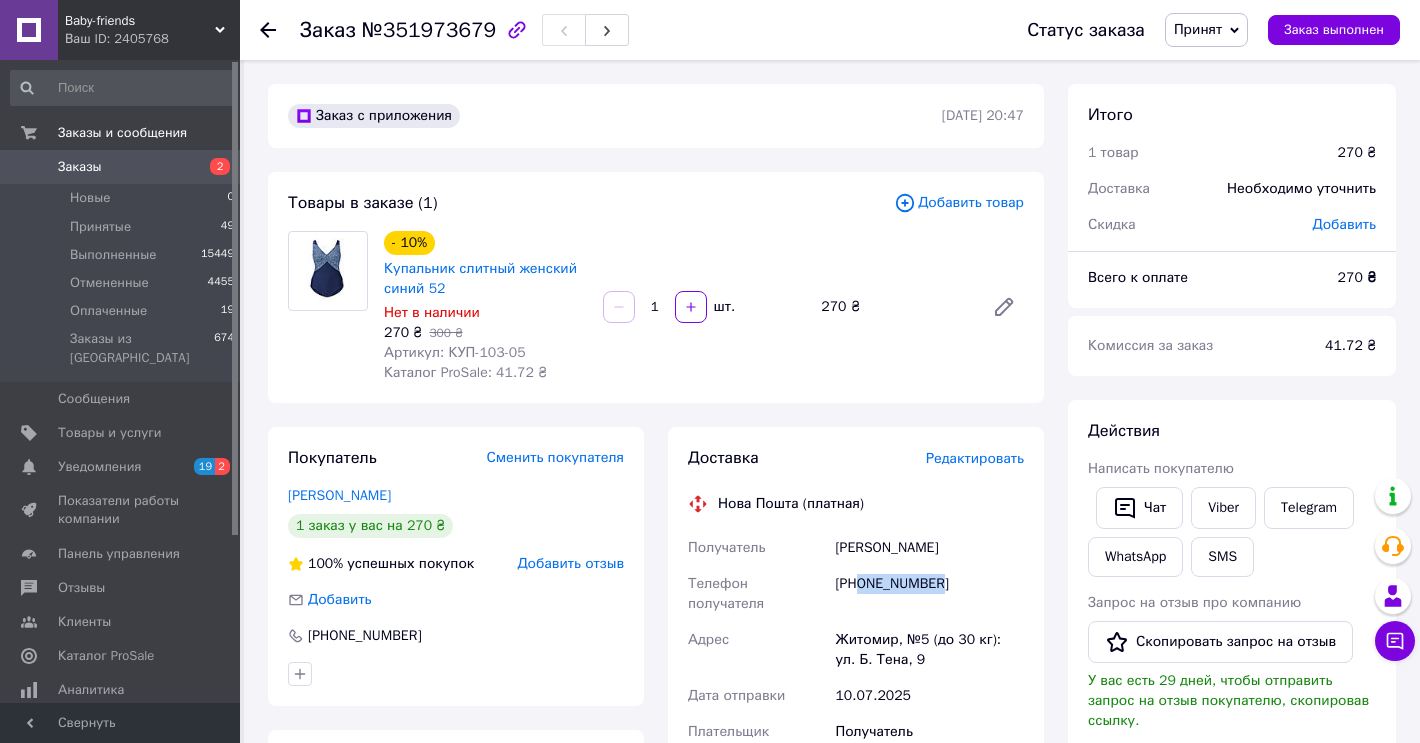 drag, startPoint x: 836, startPoint y: 546, endPoint x: 986, endPoint y: 543, distance: 150.03 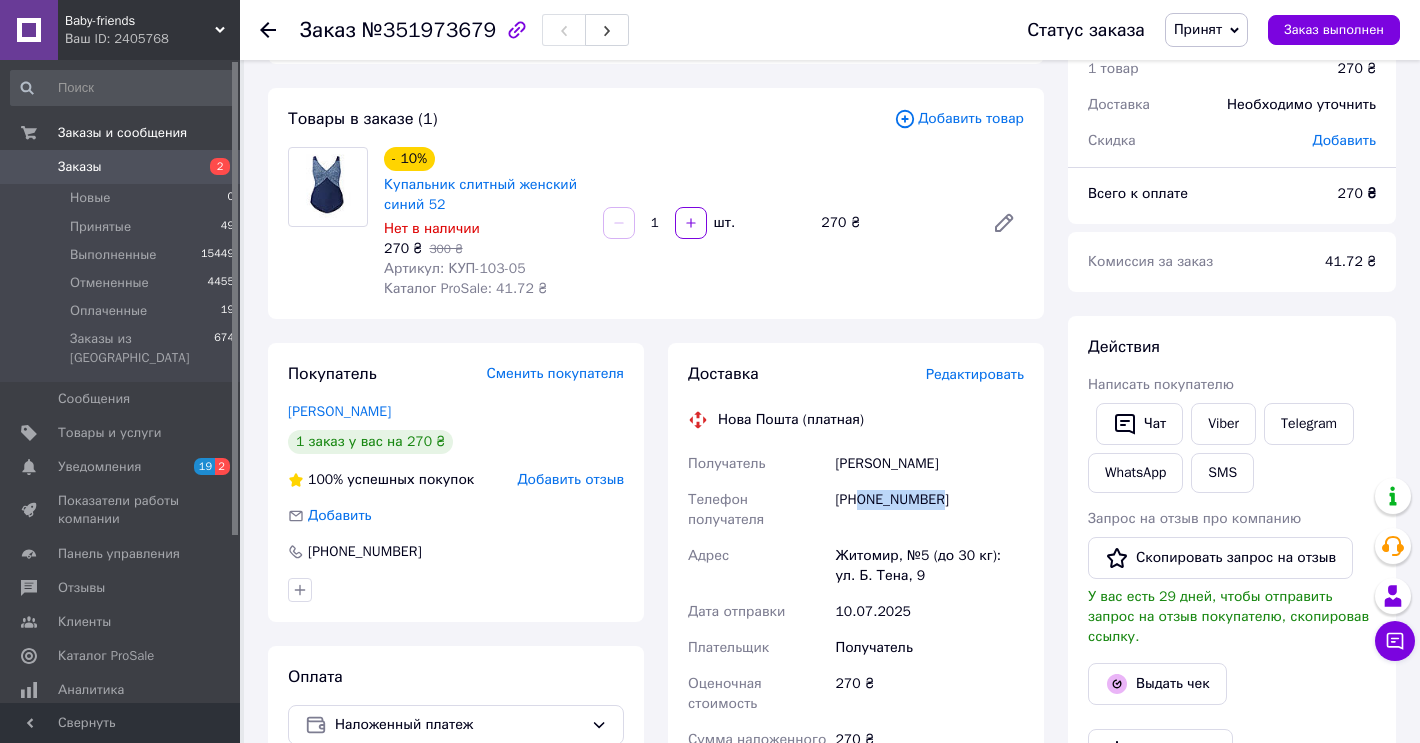 scroll, scrollTop: 200, scrollLeft: 0, axis: vertical 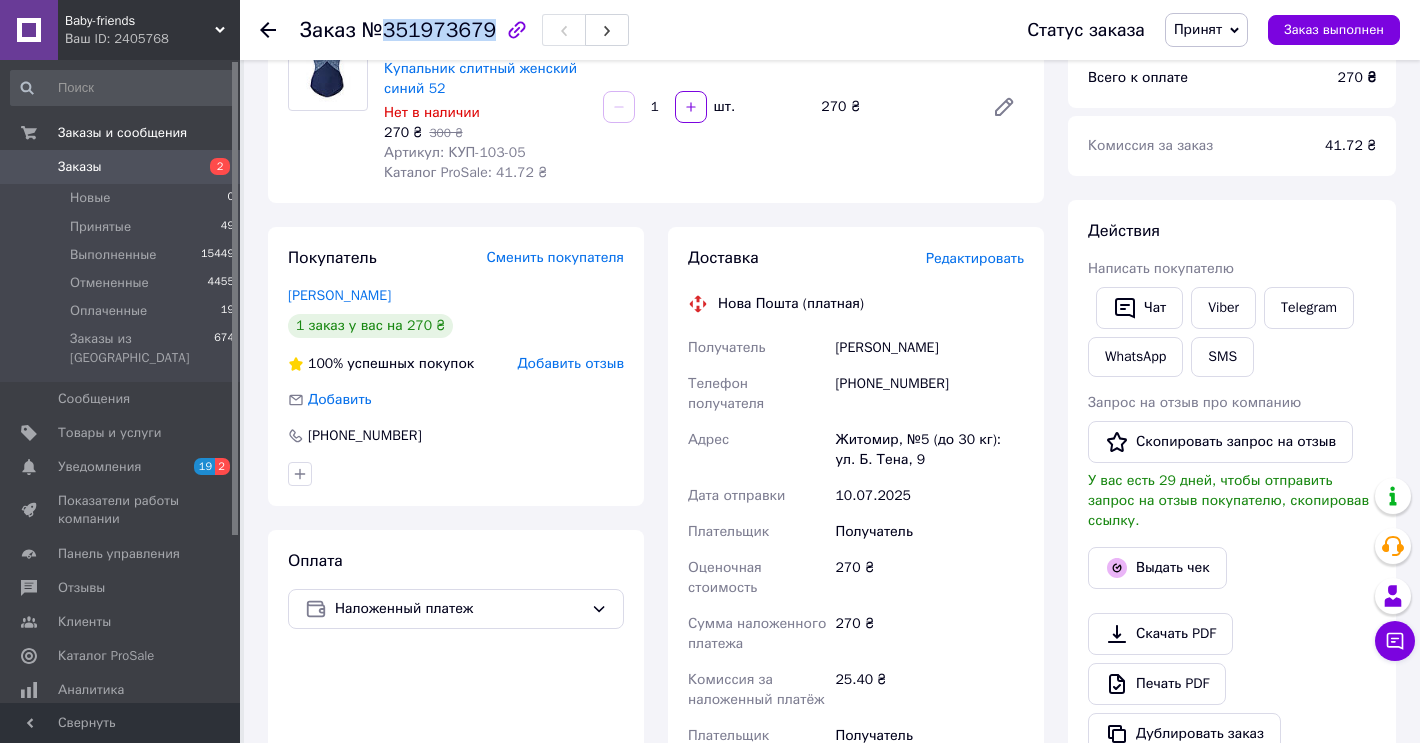 drag, startPoint x: 385, startPoint y: 28, endPoint x: 481, endPoint y: 36, distance: 96.332756 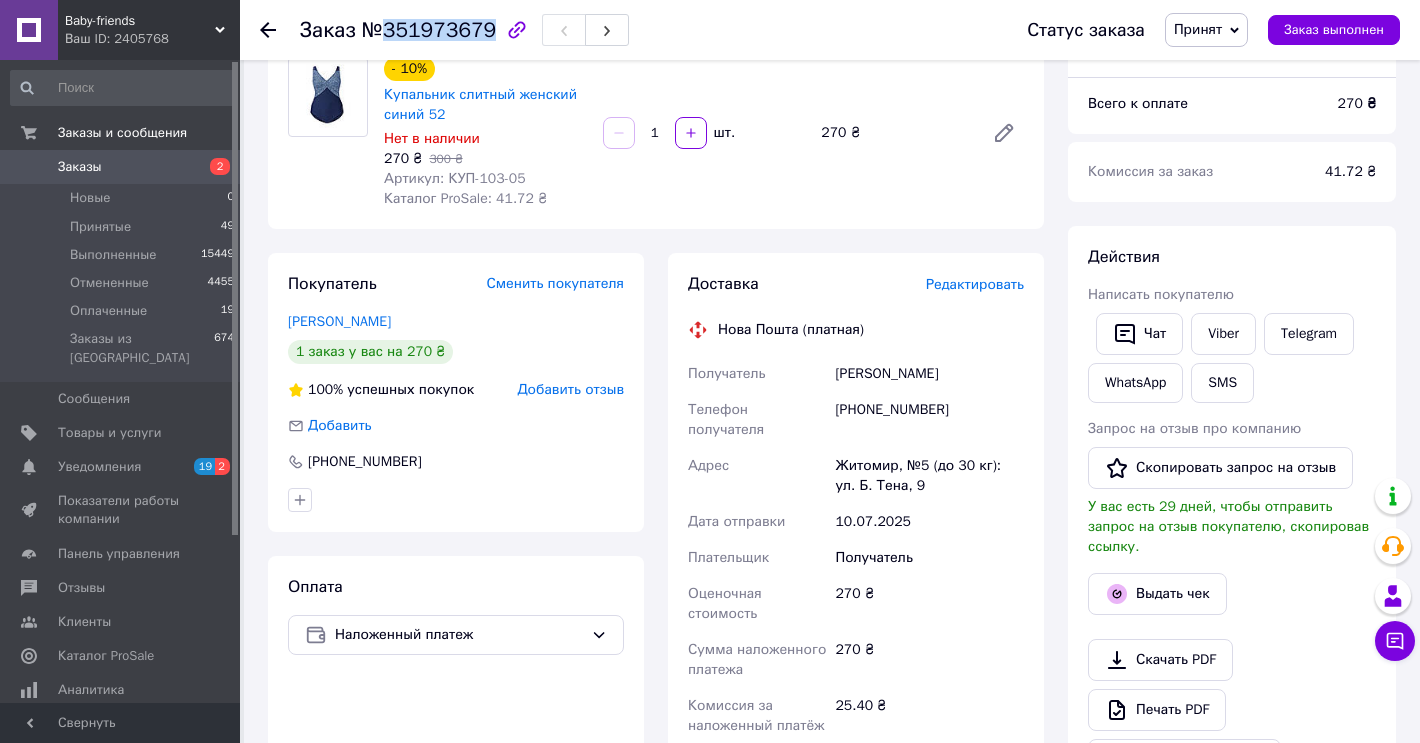 scroll, scrollTop: 400, scrollLeft: 0, axis: vertical 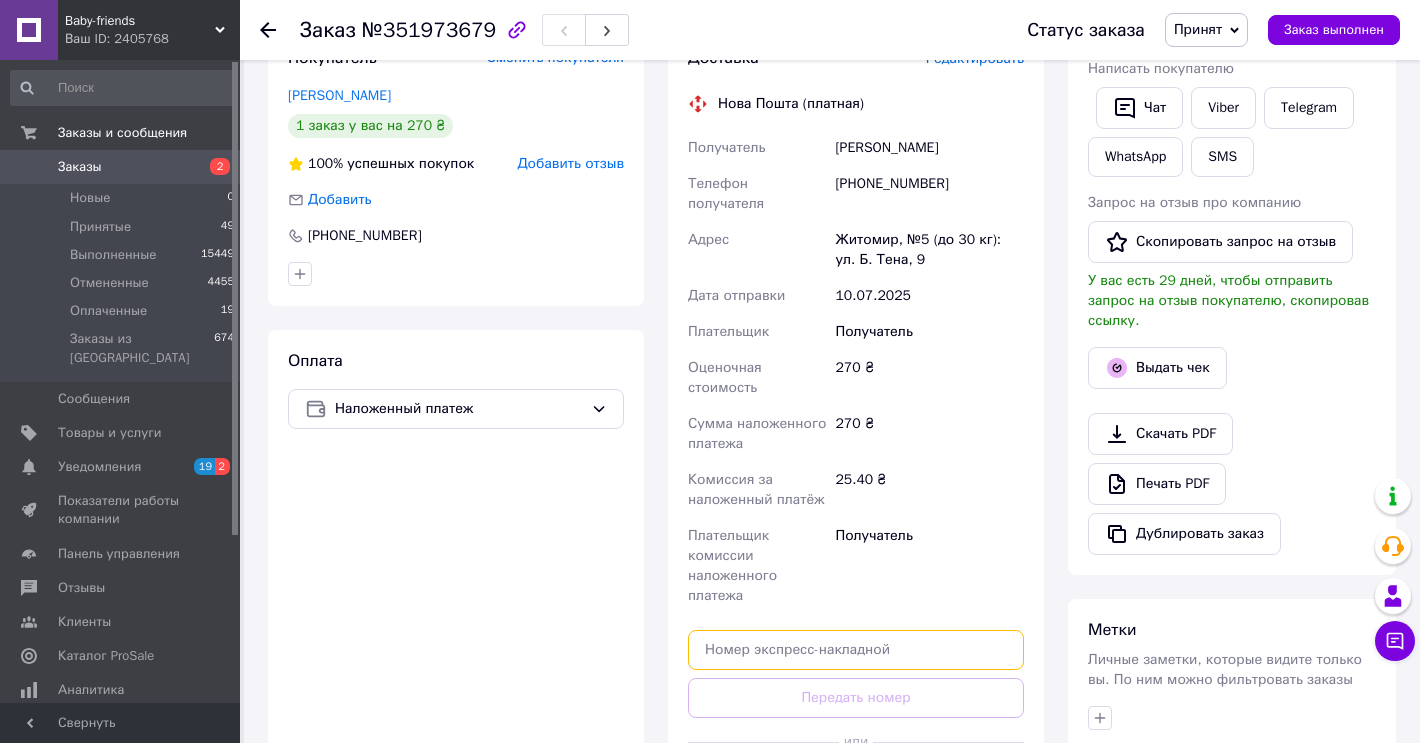 click at bounding box center (856, 650) 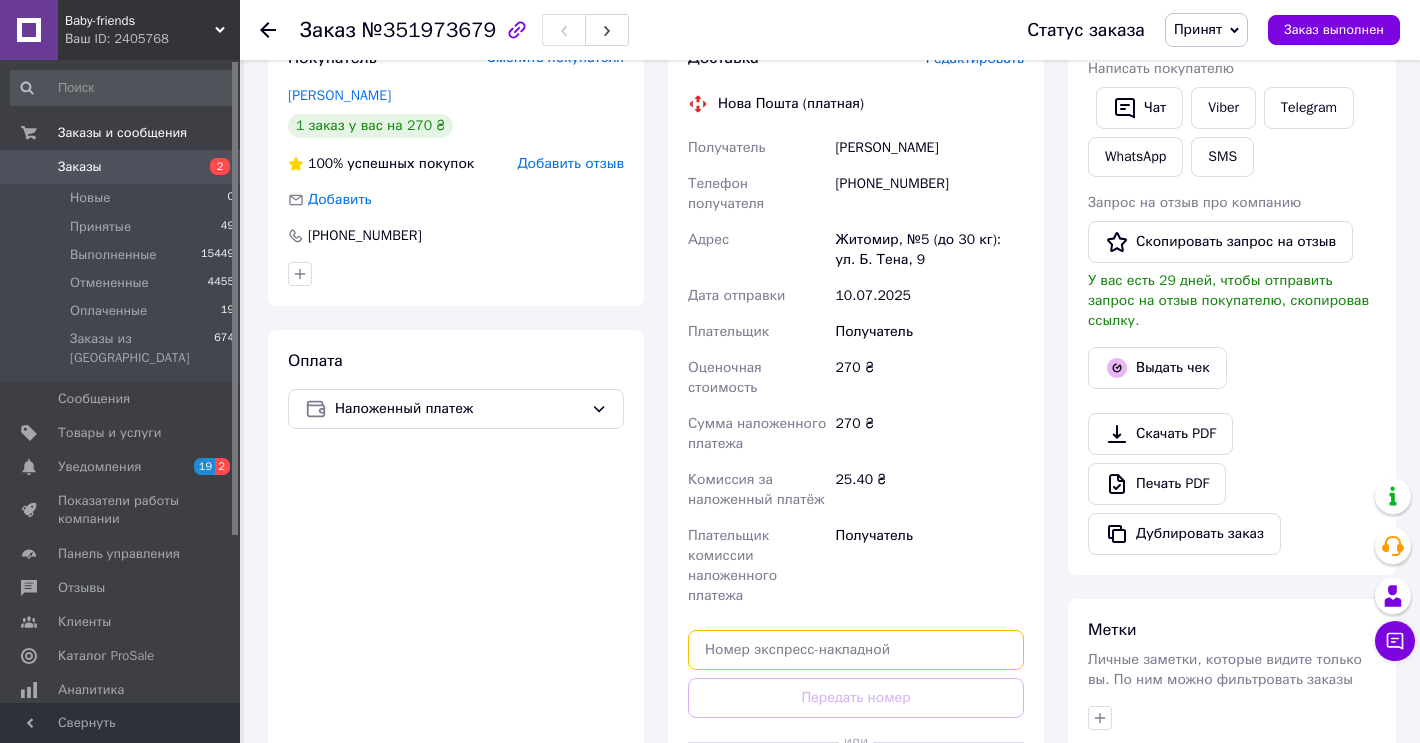 paste on "КУП-103-163" 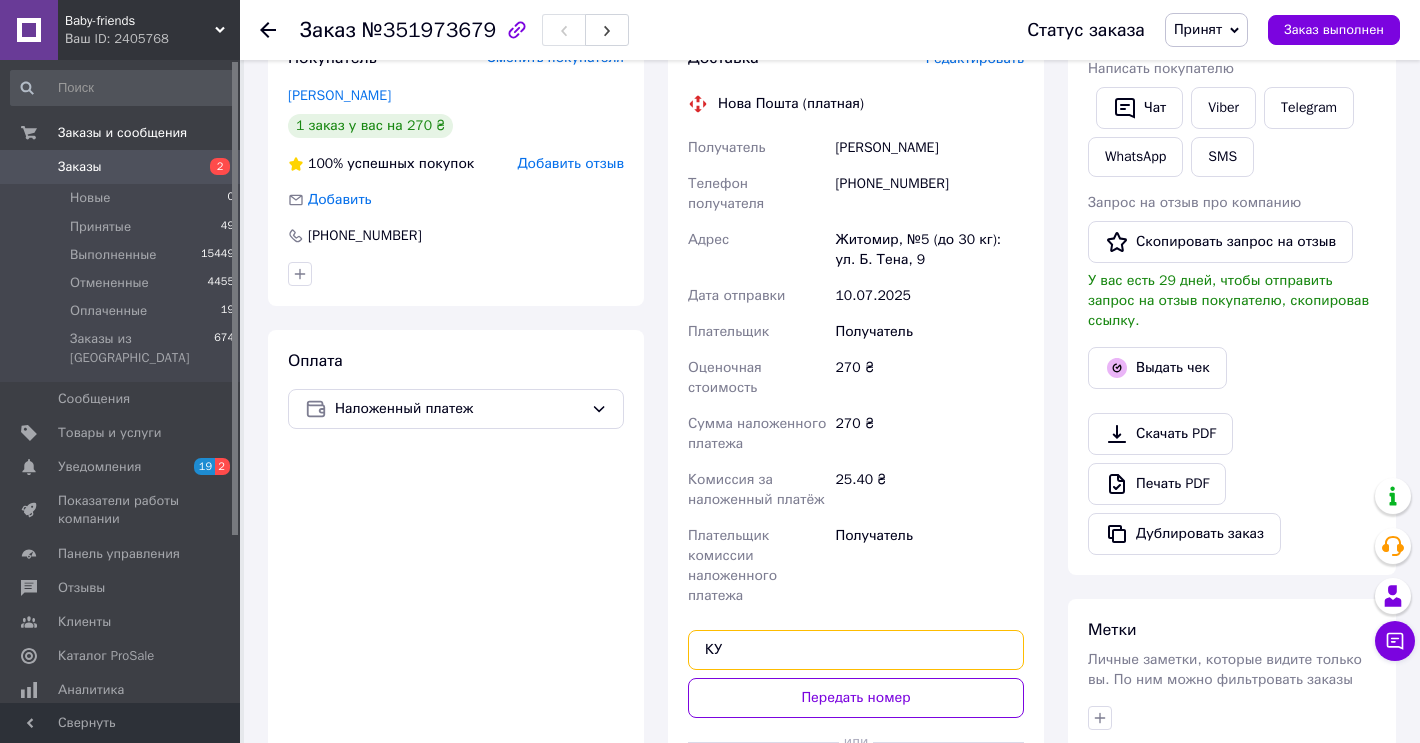 type on "К" 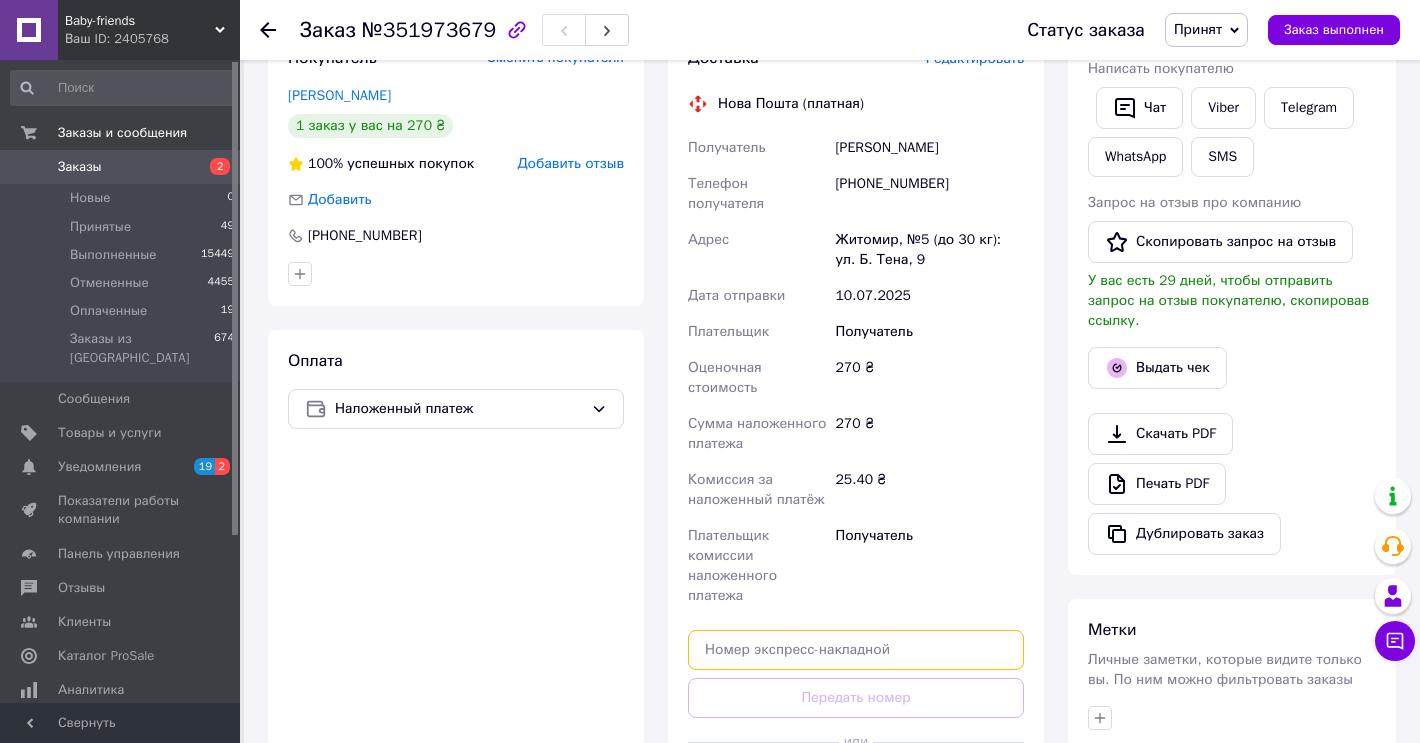 paste on "20451203187842" 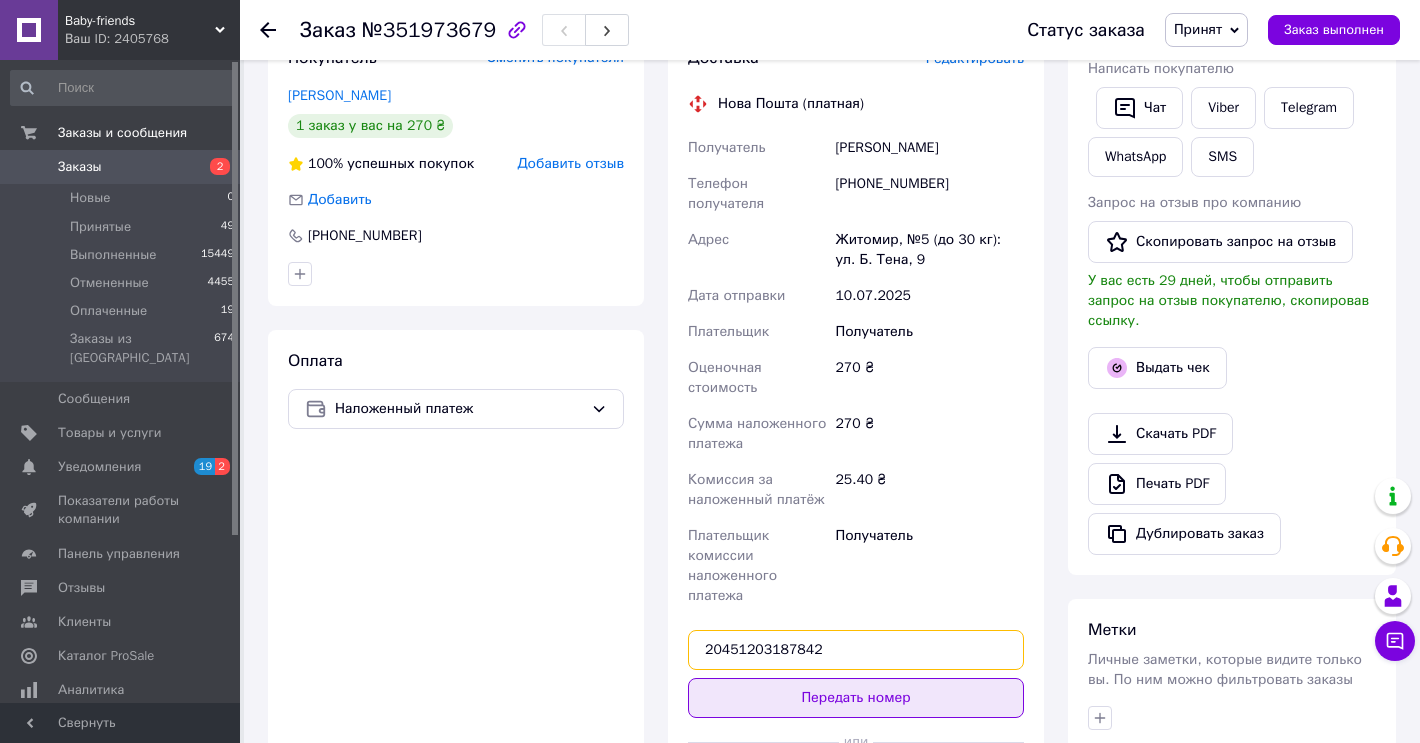 type on "20451203187842" 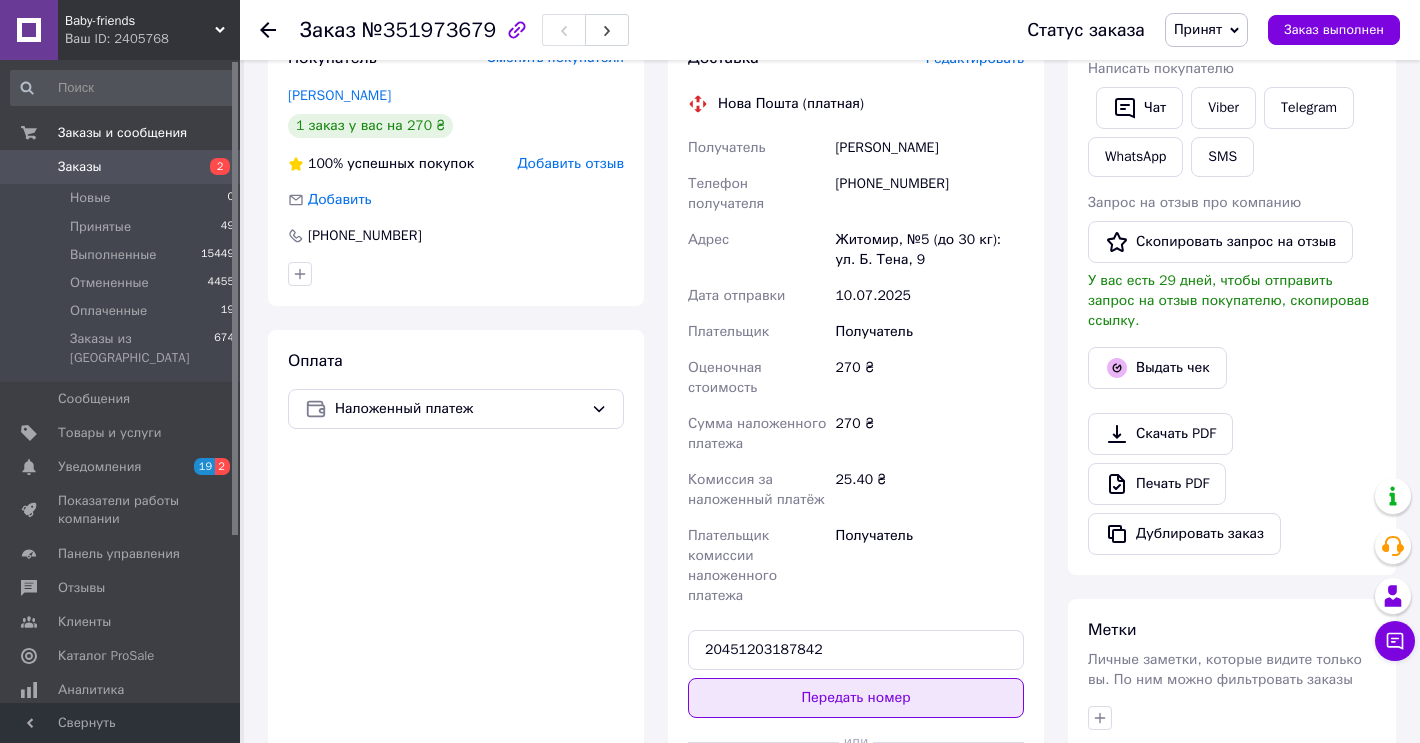 click on "Передать номер" at bounding box center [856, 698] 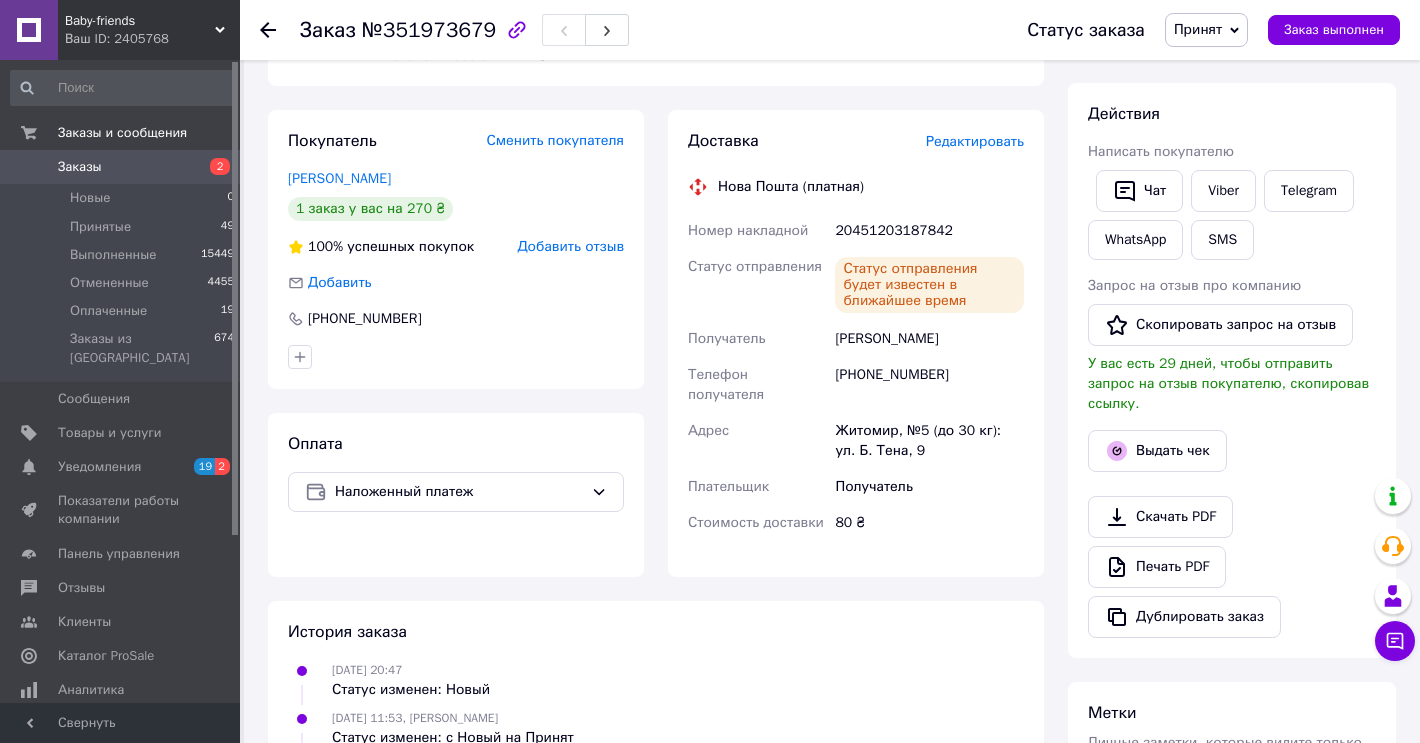 scroll, scrollTop: 0, scrollLeft: 0, axis: both 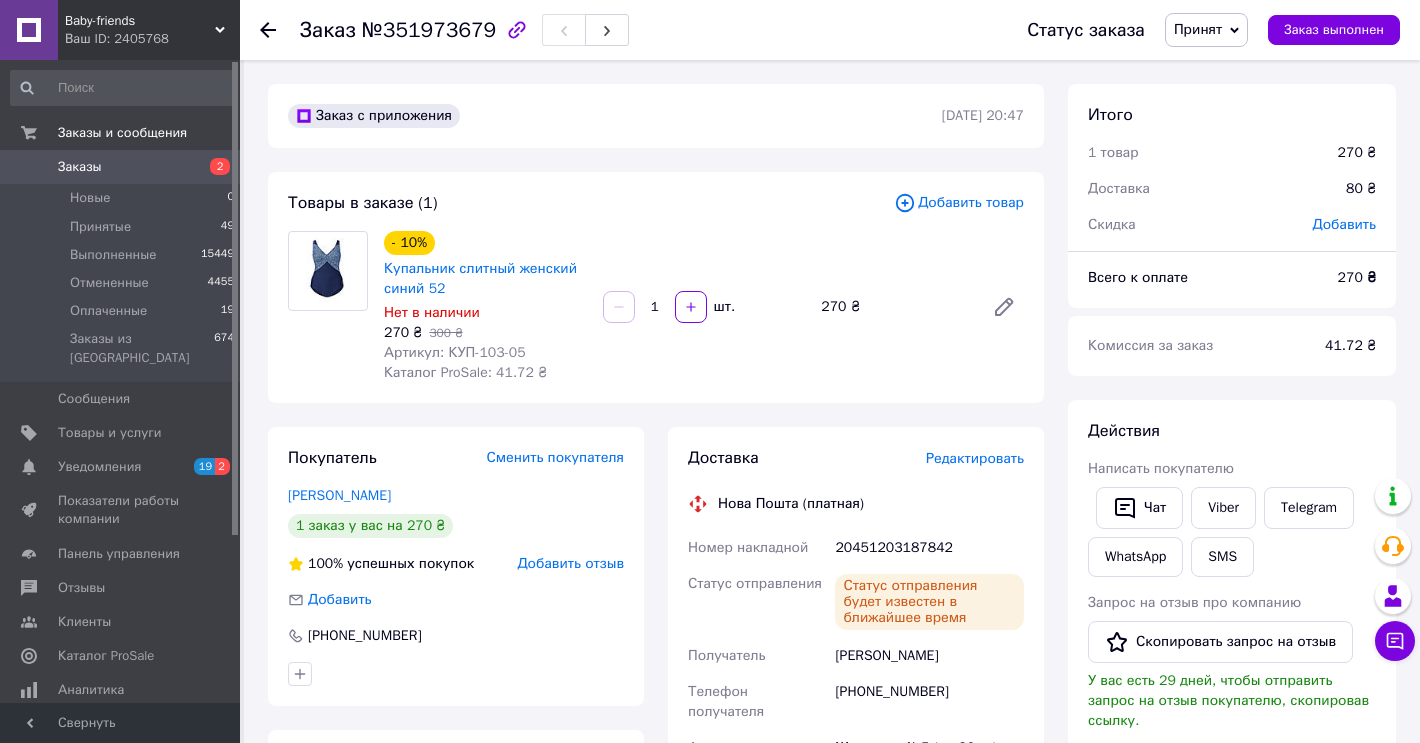 click 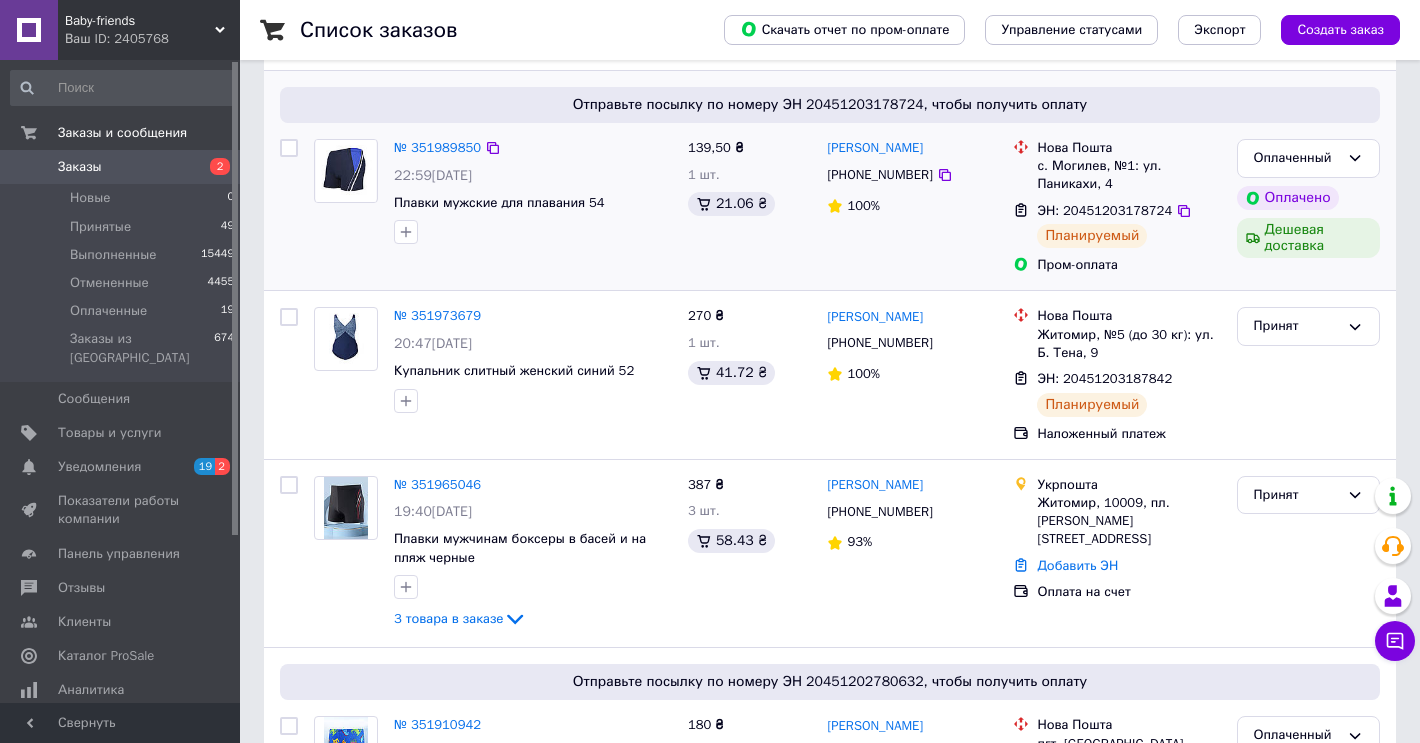 scroll, scrollTop: 400, scrollLeft: 0, axis: vertical 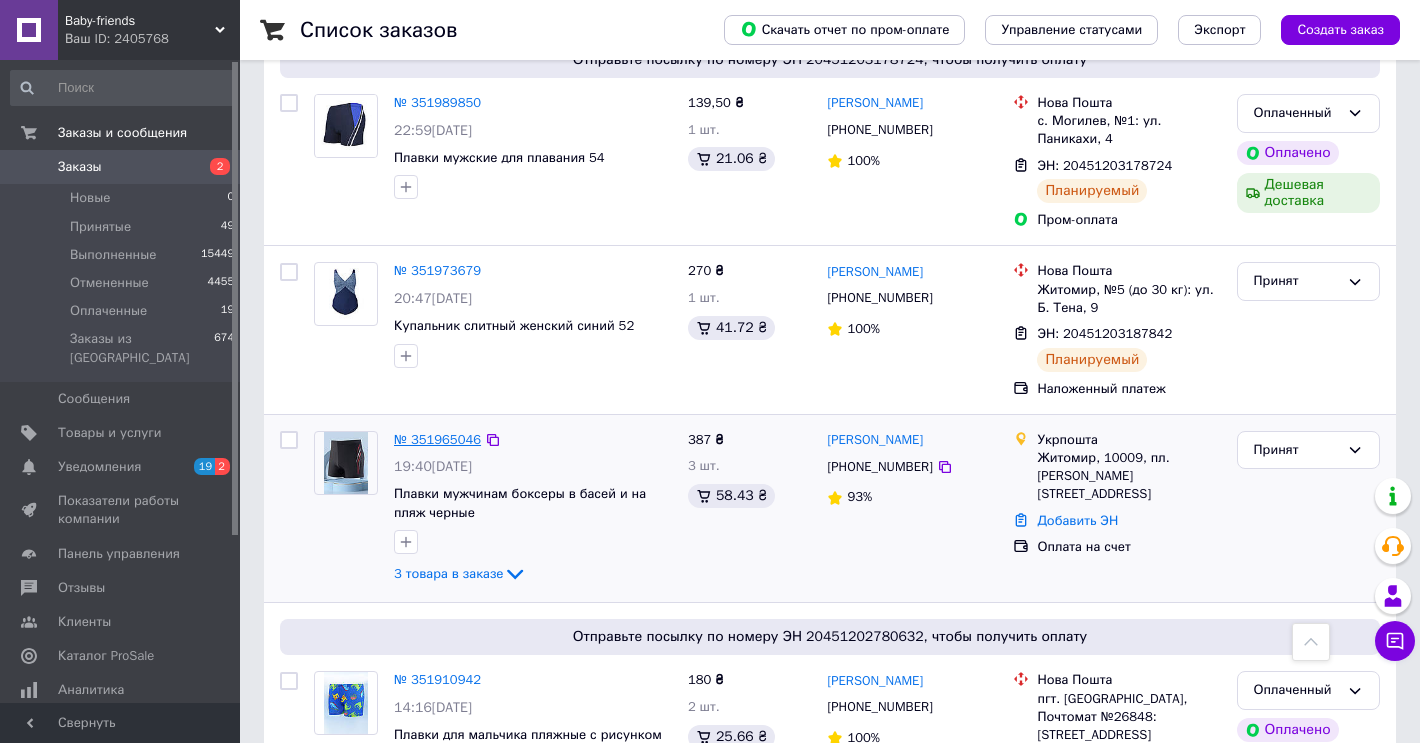 click on "№ 351965046" at bounding box center (437, 439) 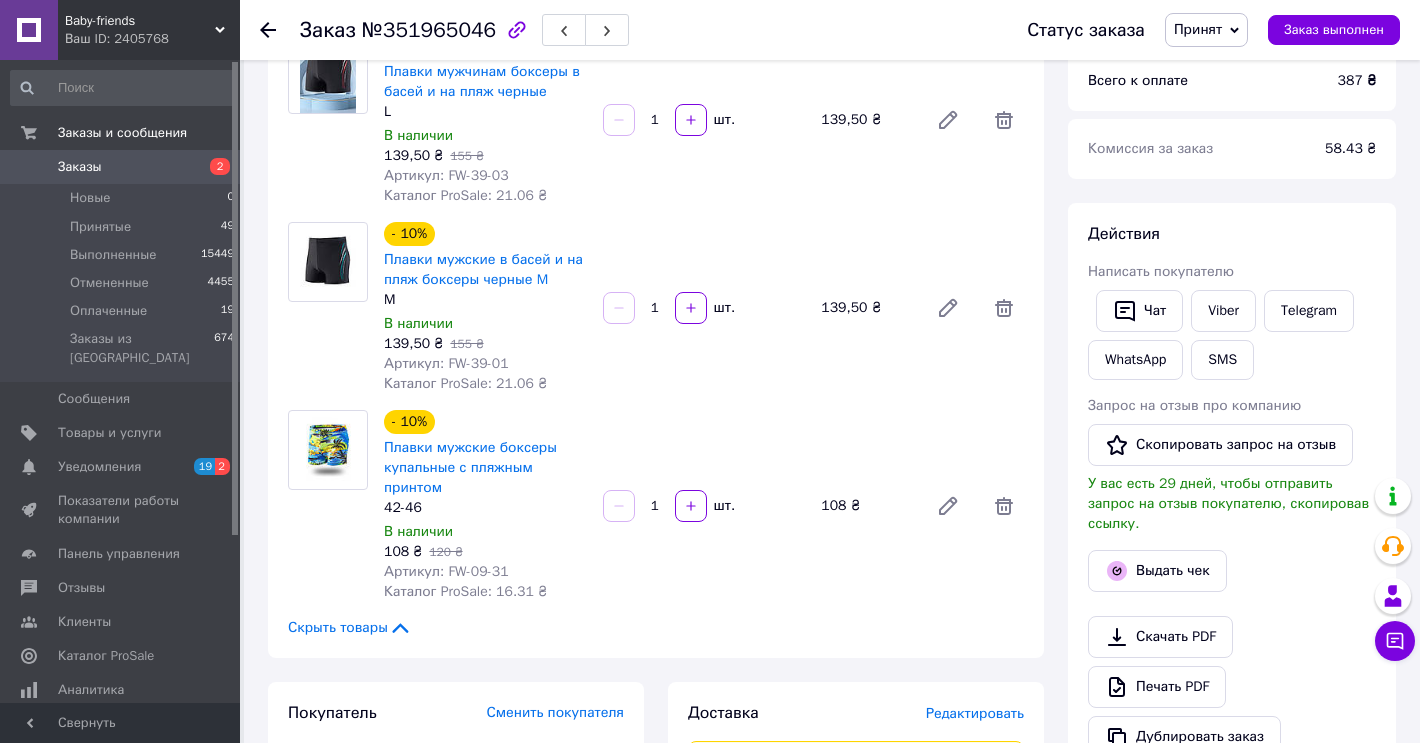 scroll, scrollTop: 100, scrollLeft: 0, axis: vertical 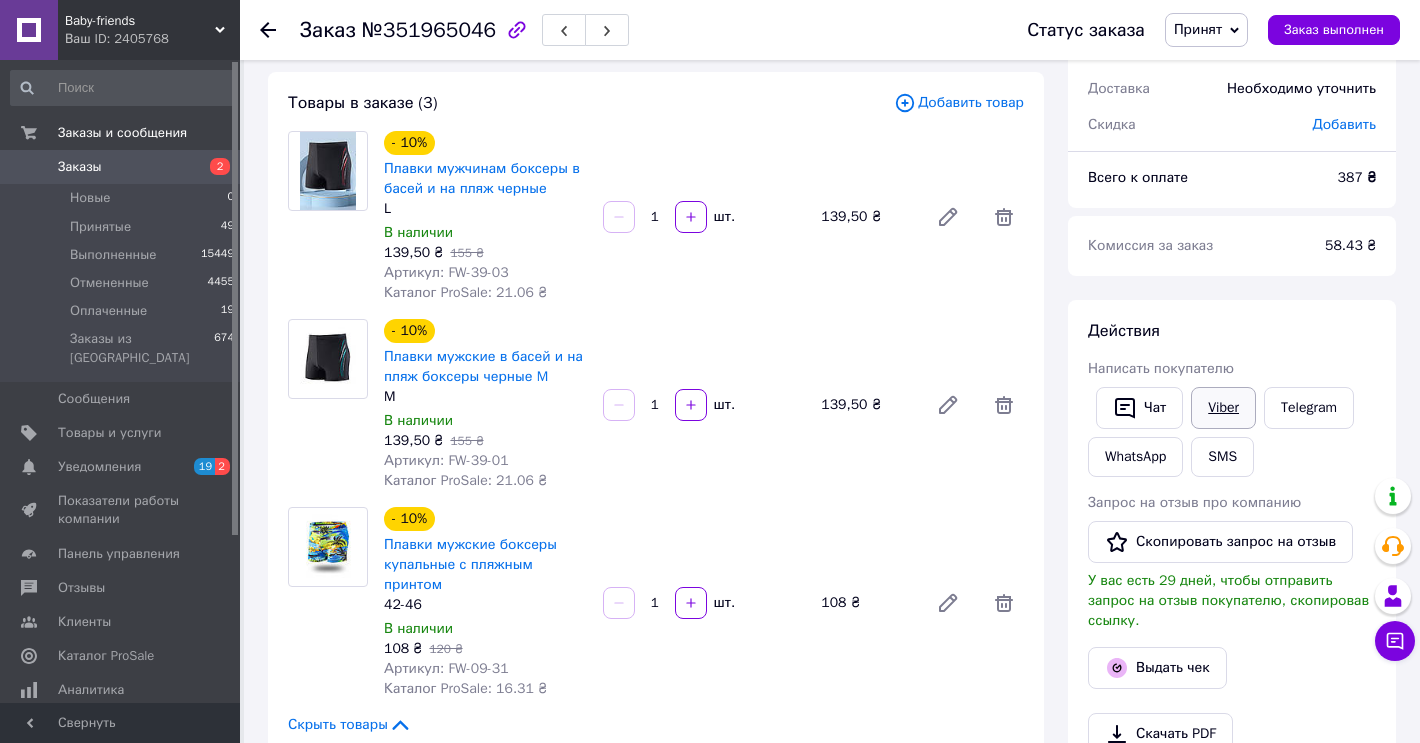 click on "Viber" at bounding box center [1223, 408] 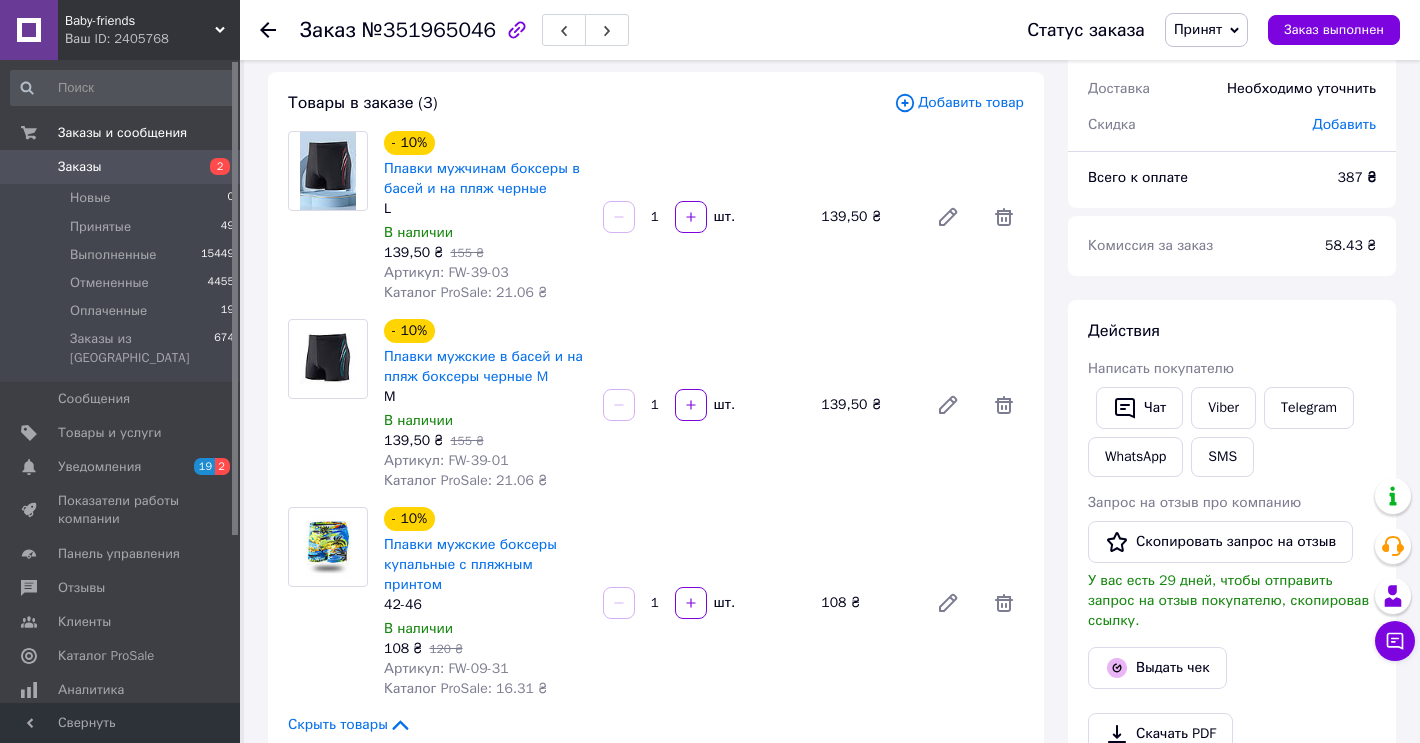 click 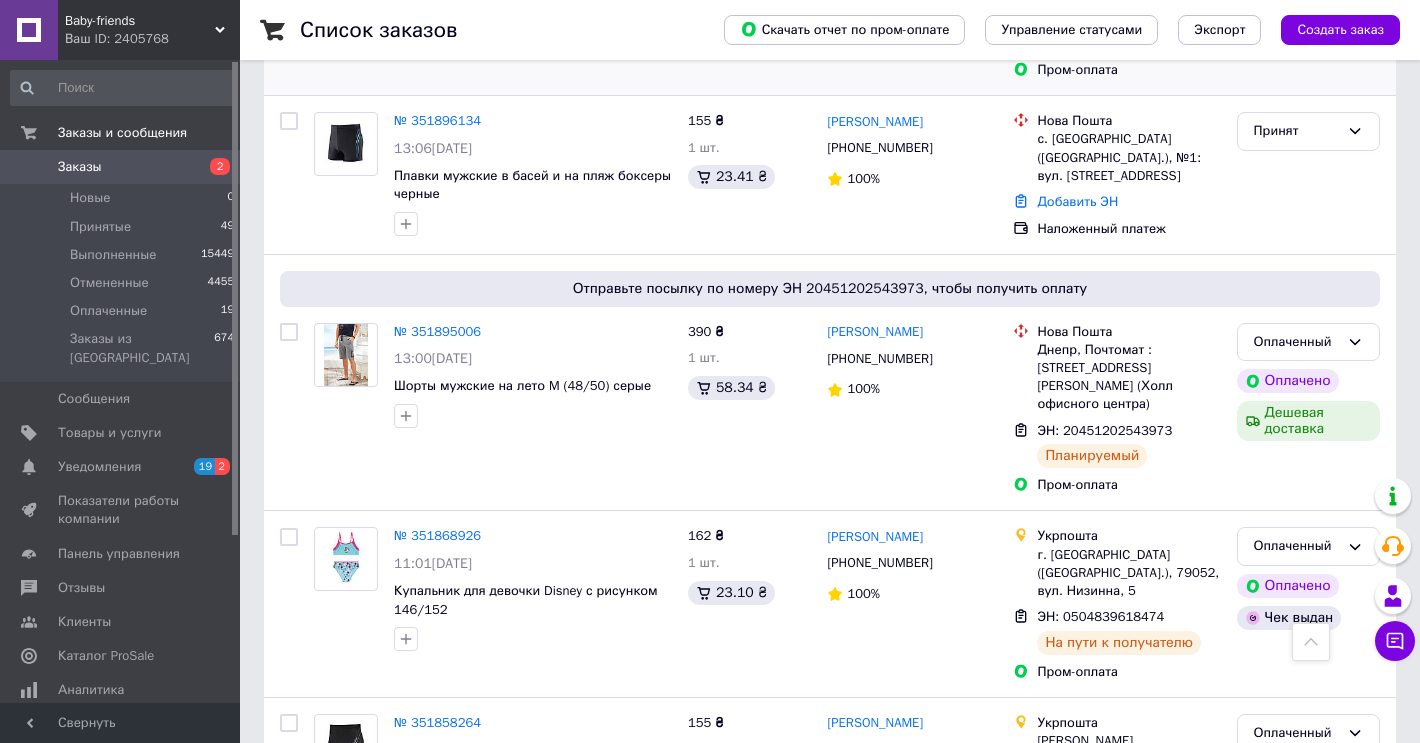 scroll, scrollTop: 1200, scrollLeft: 0, axis: vertical 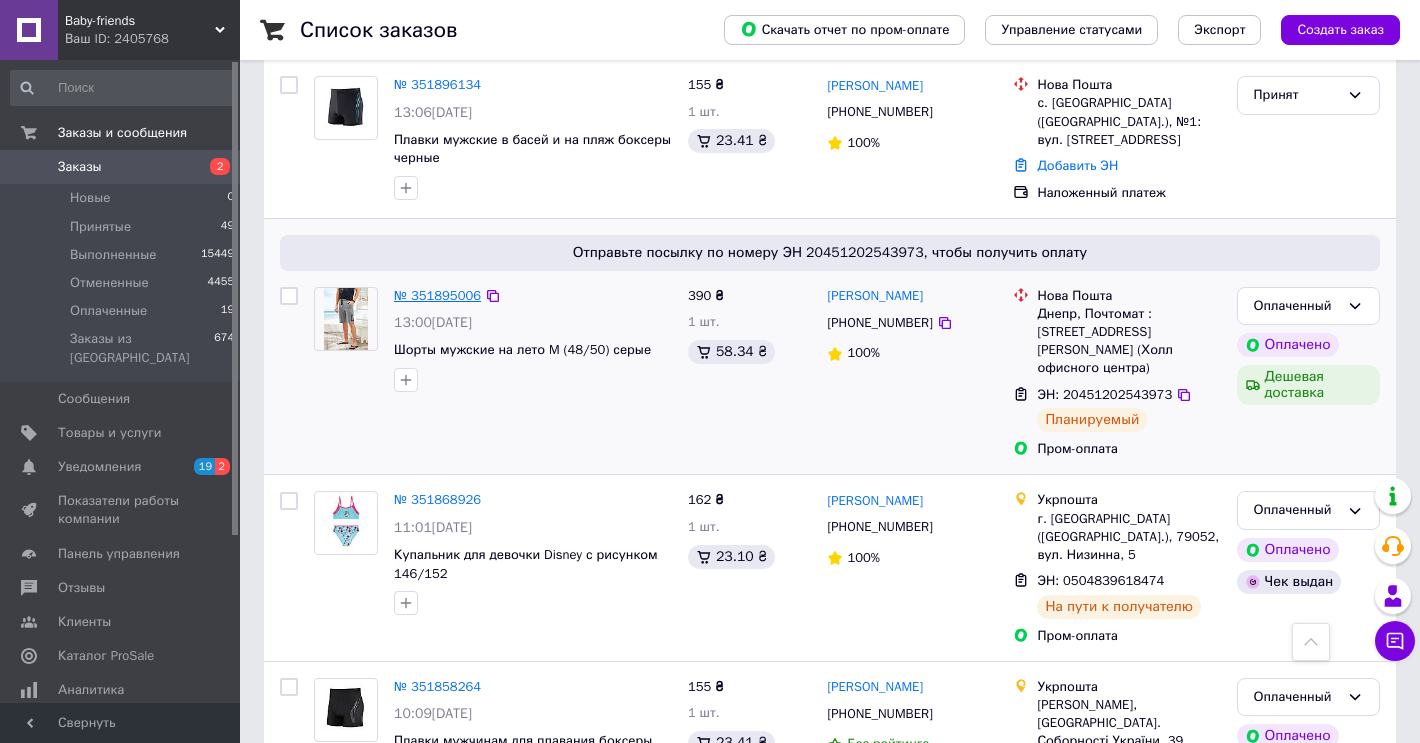 click on "№ 351895006" at bounding box center (437, 295) 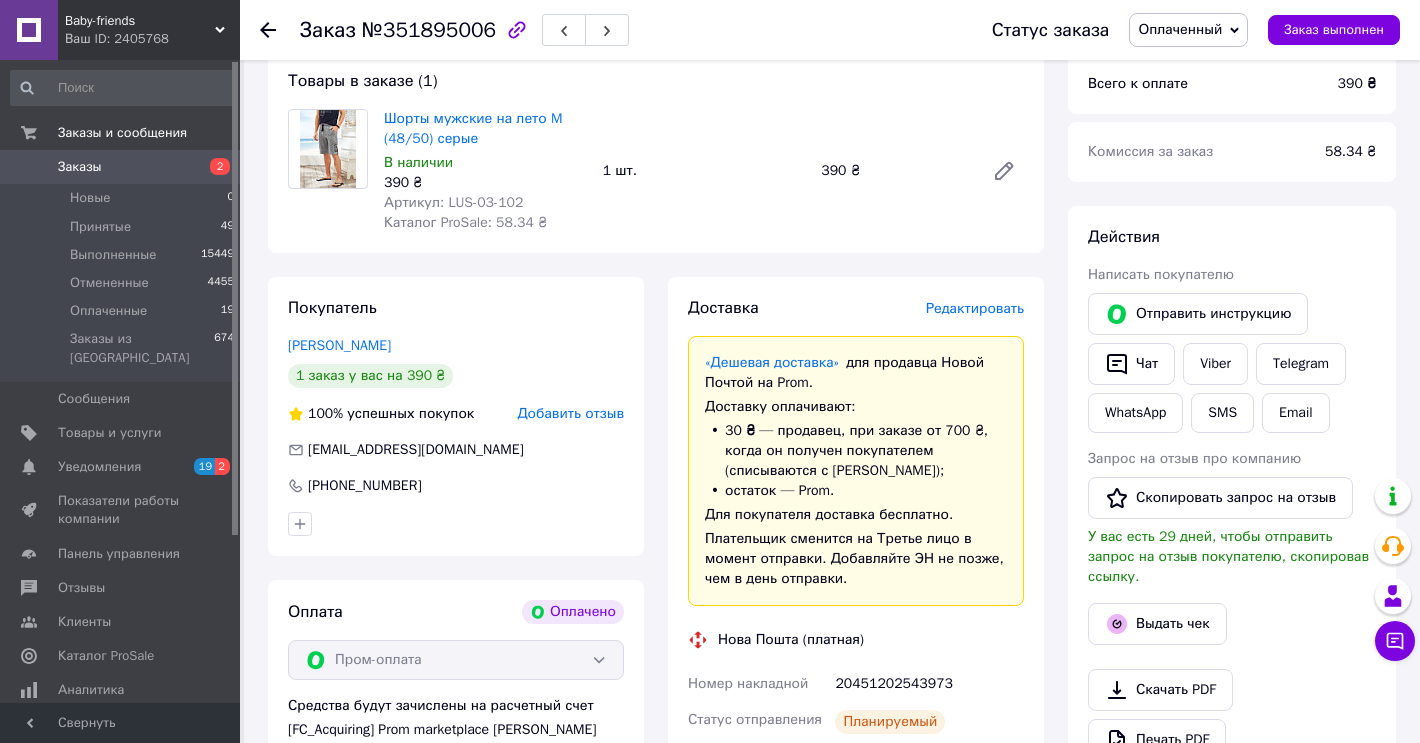 scroll, scrollTop: 500, scrollLeft: 0, axis: vertical 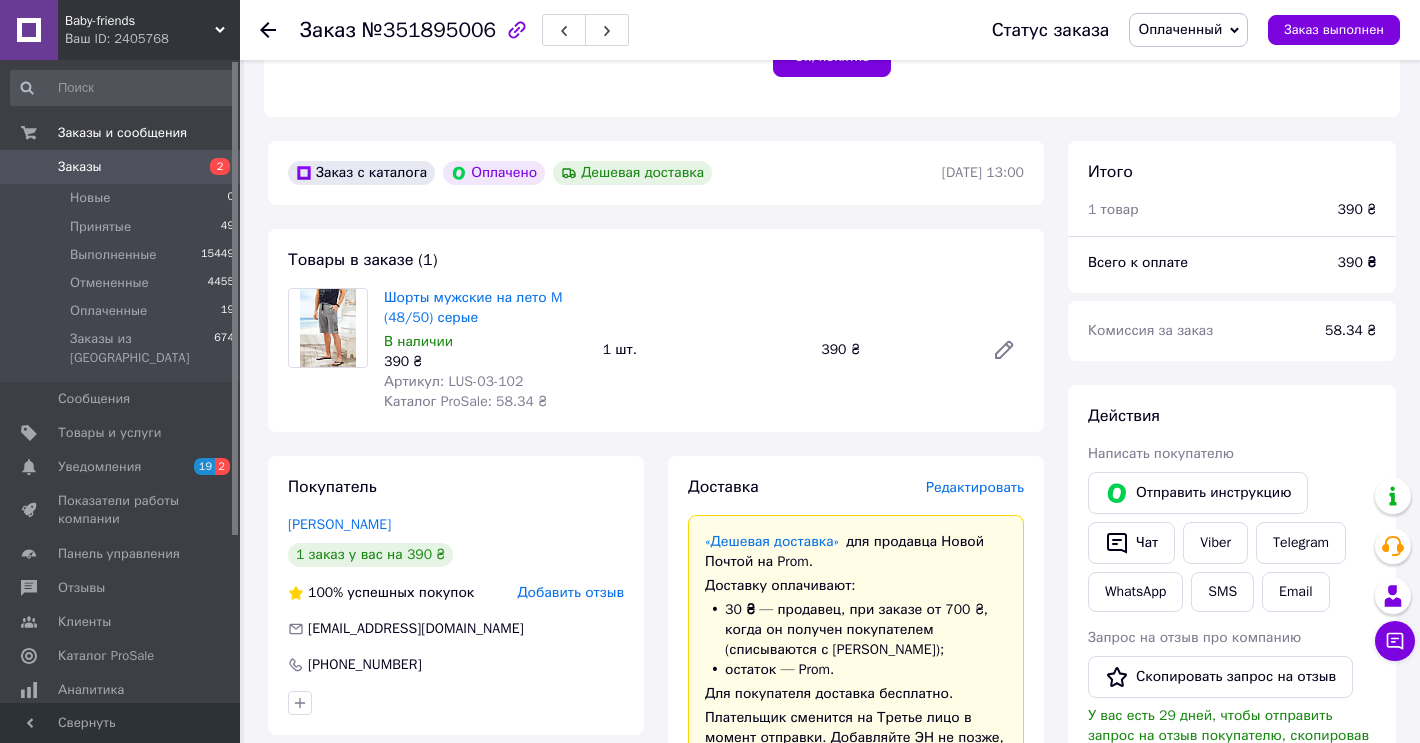 click 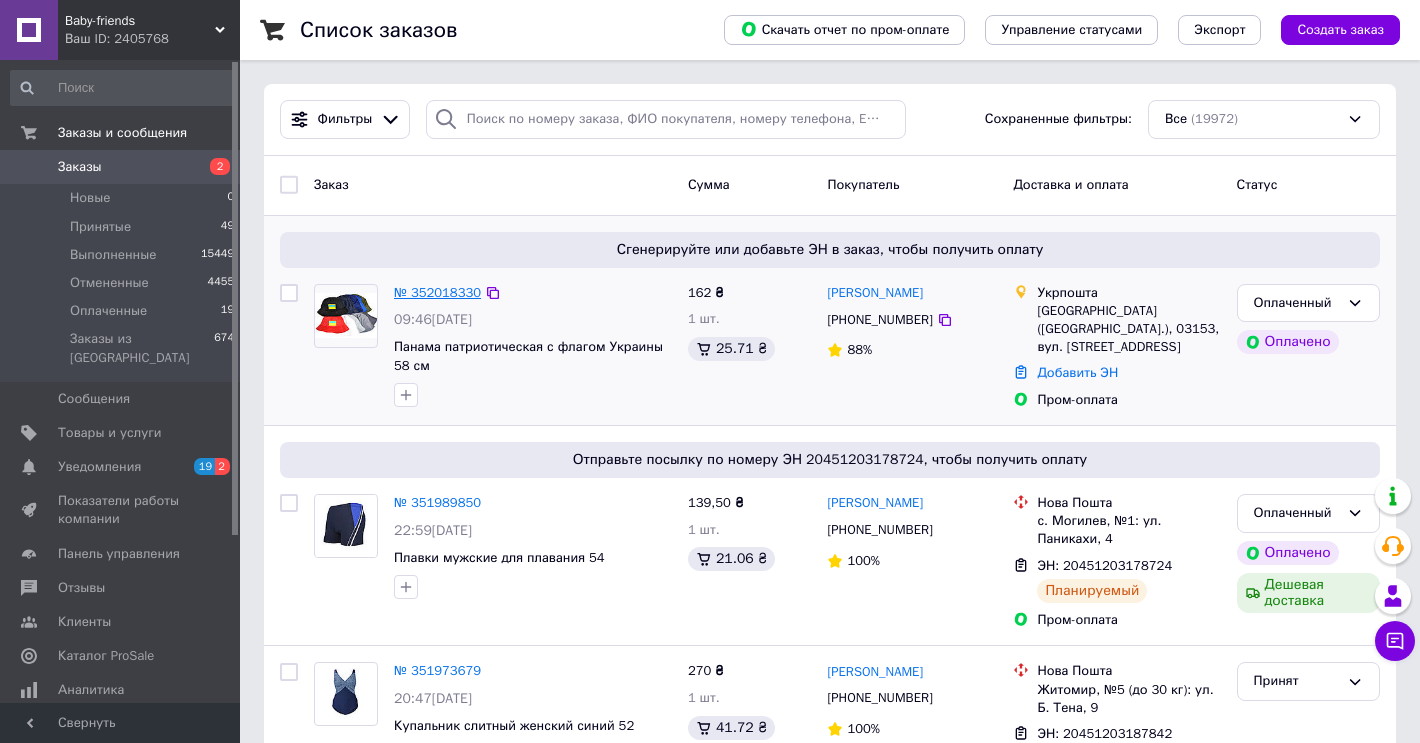click on "№ 352018330" at bounding box center [437, 292] 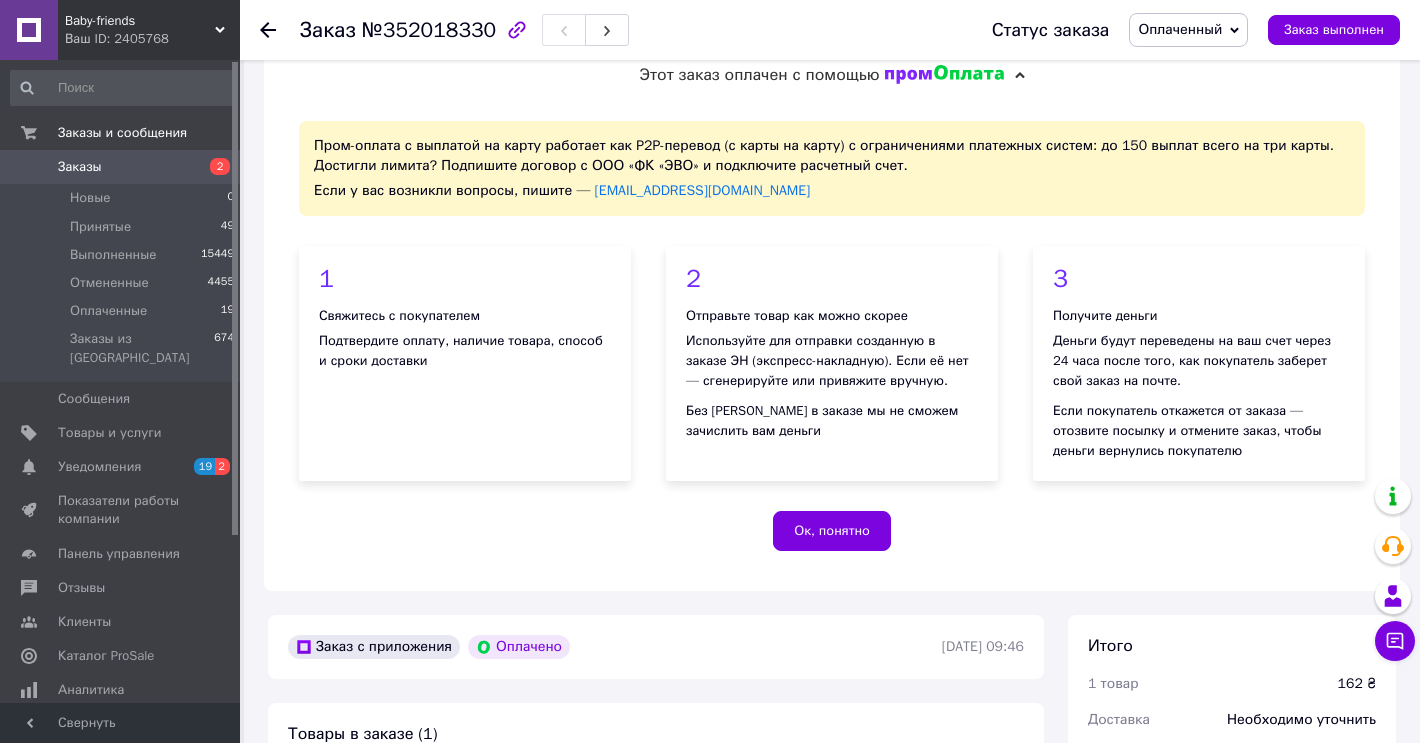 scroll, scrollTop: 0, scrollLeft: 0, axis: both 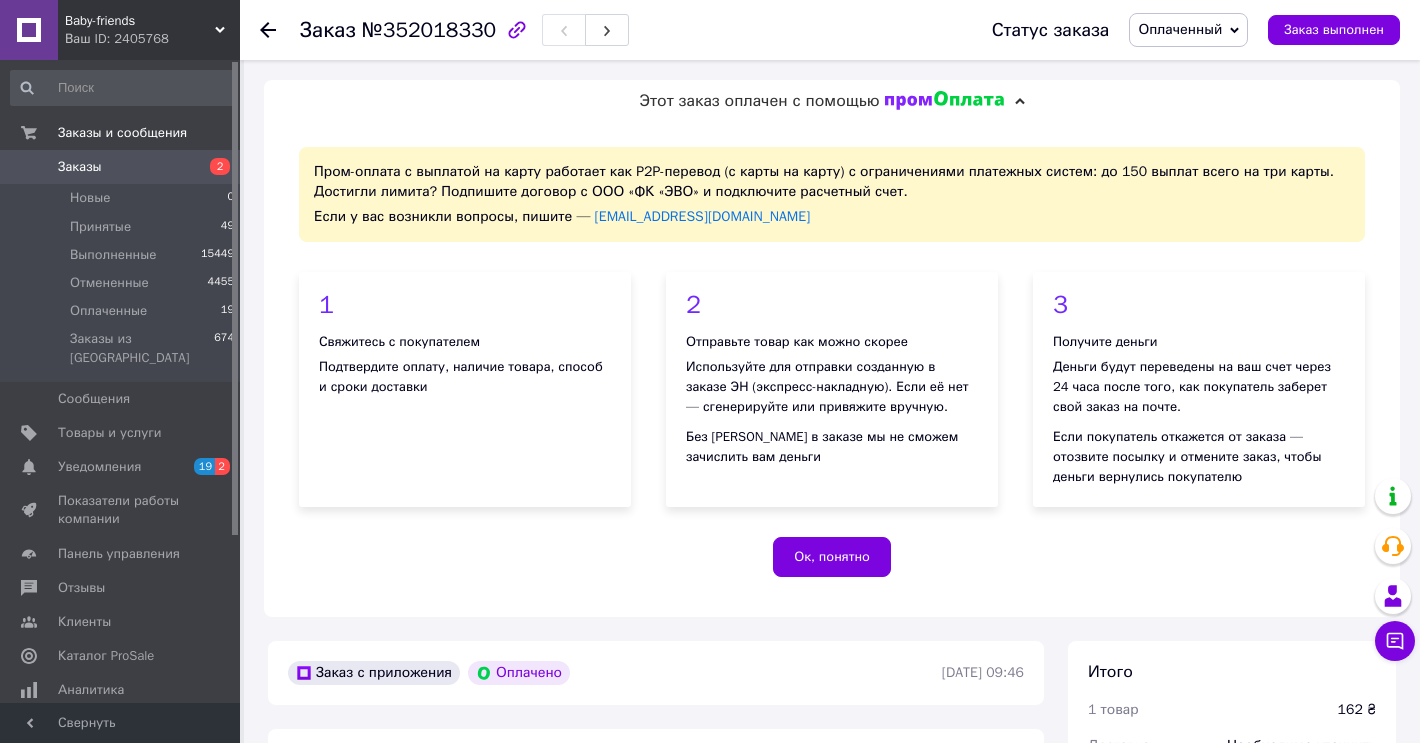 click 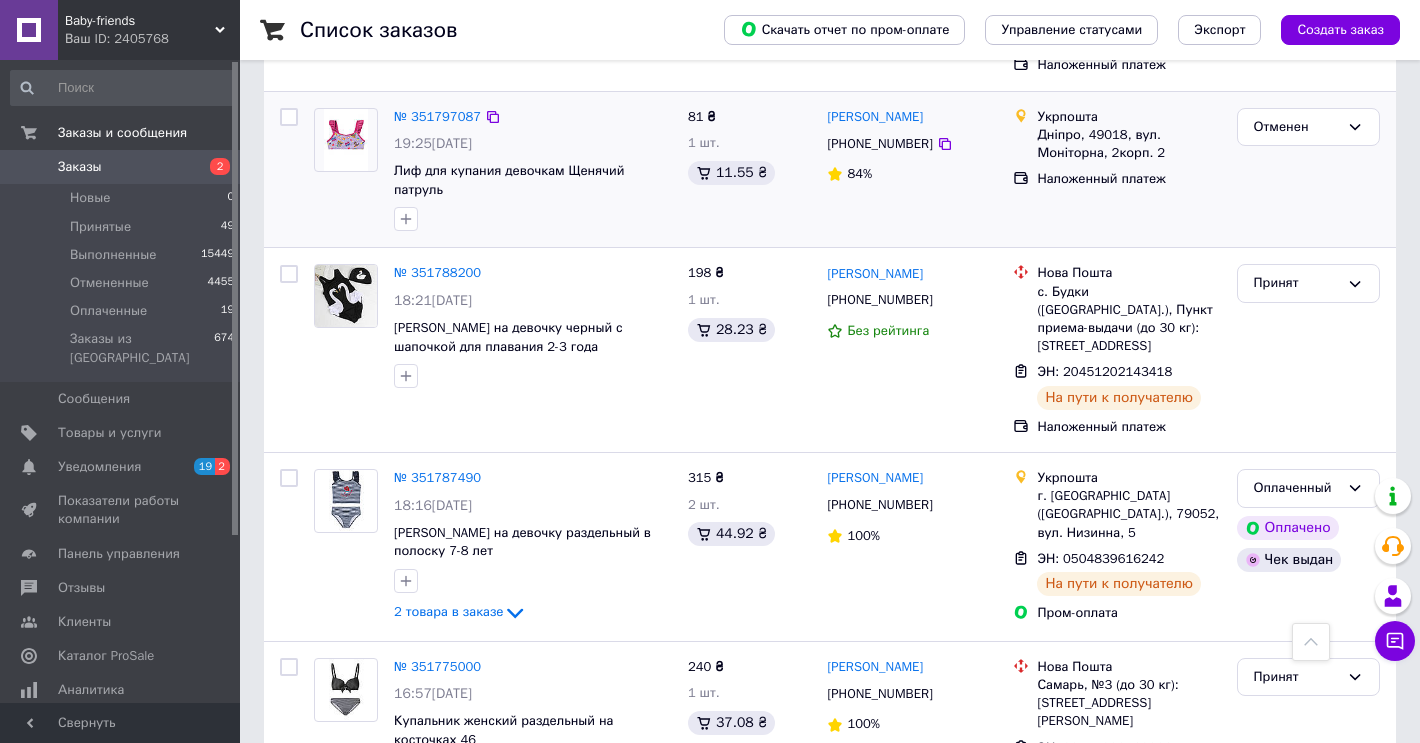 scroll, scrollTop: 2500, scrollLeft: 0, axis: vertical 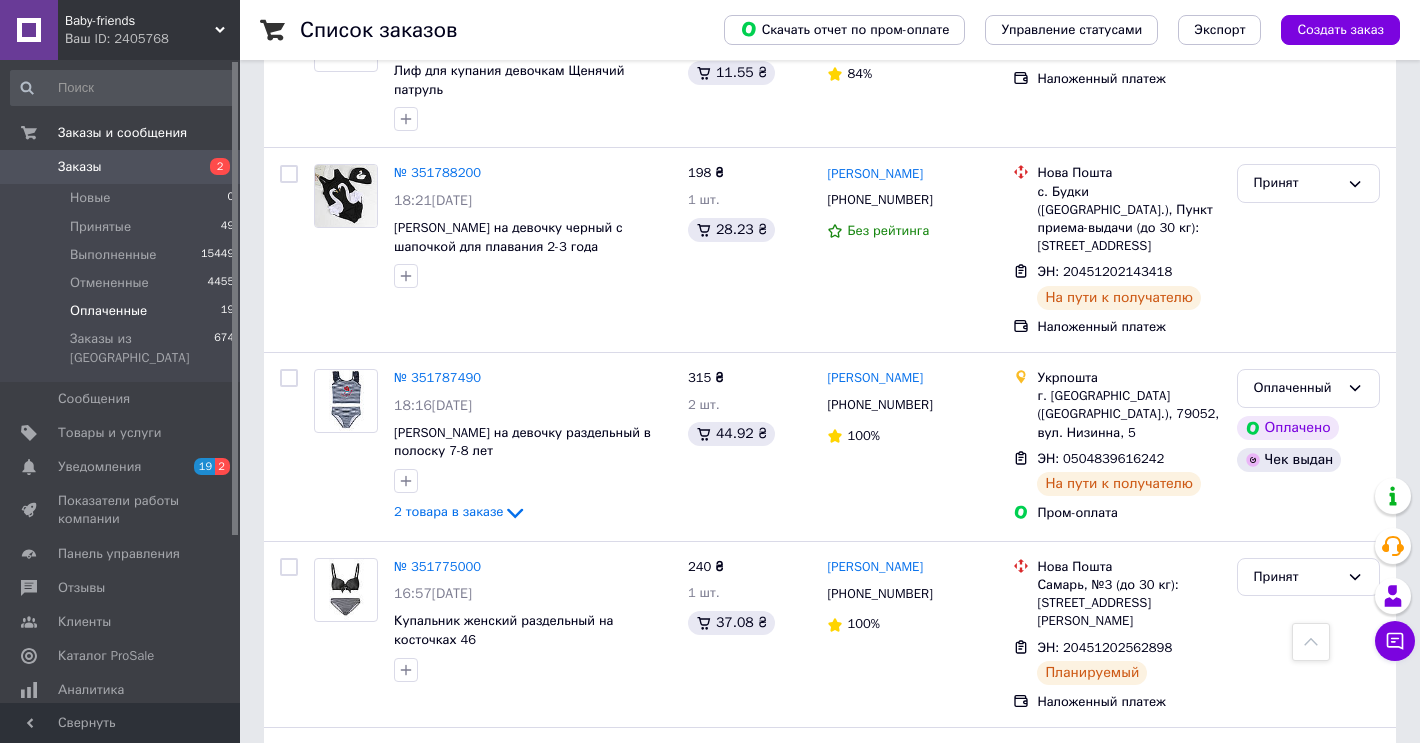 click on "Оплаченные" at bounding box center (108, 311) 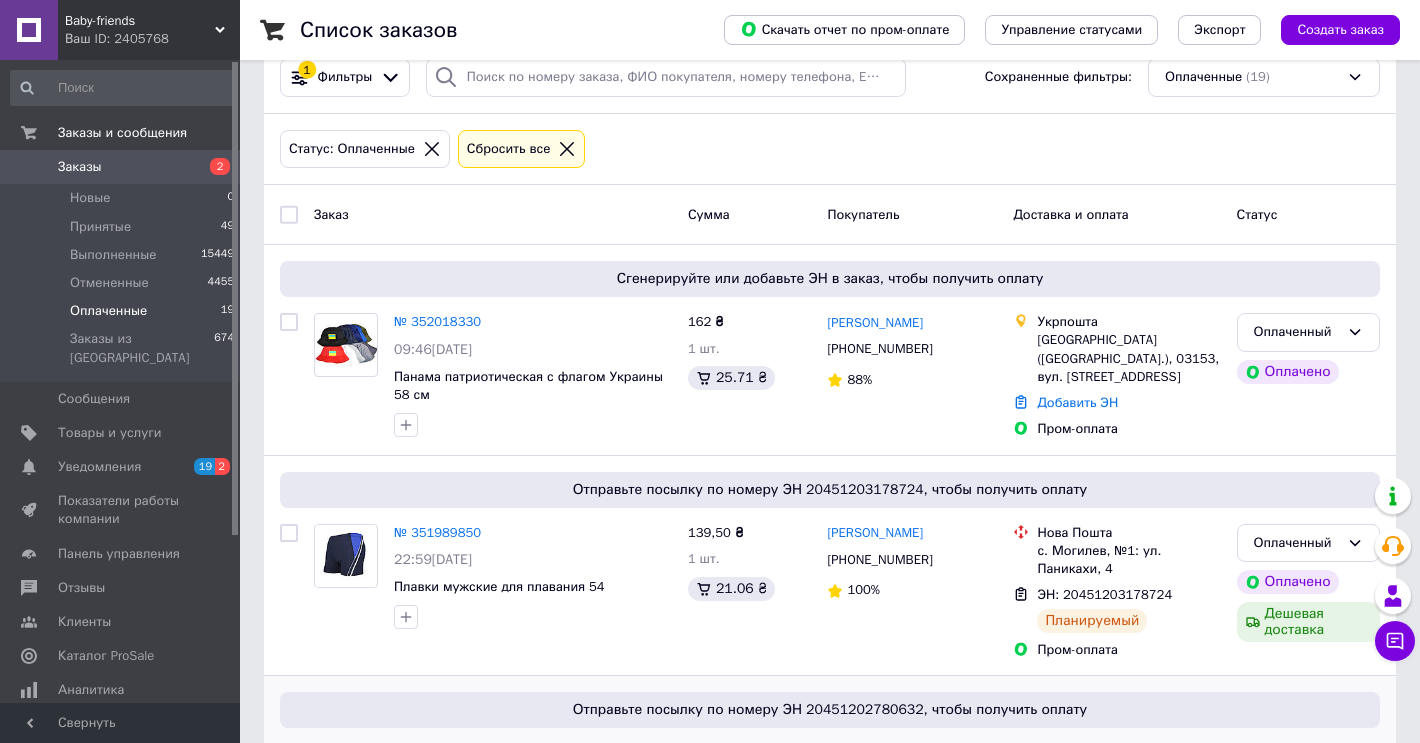scroll, scrollTop: 0, scrollLeft: 0, axis: both 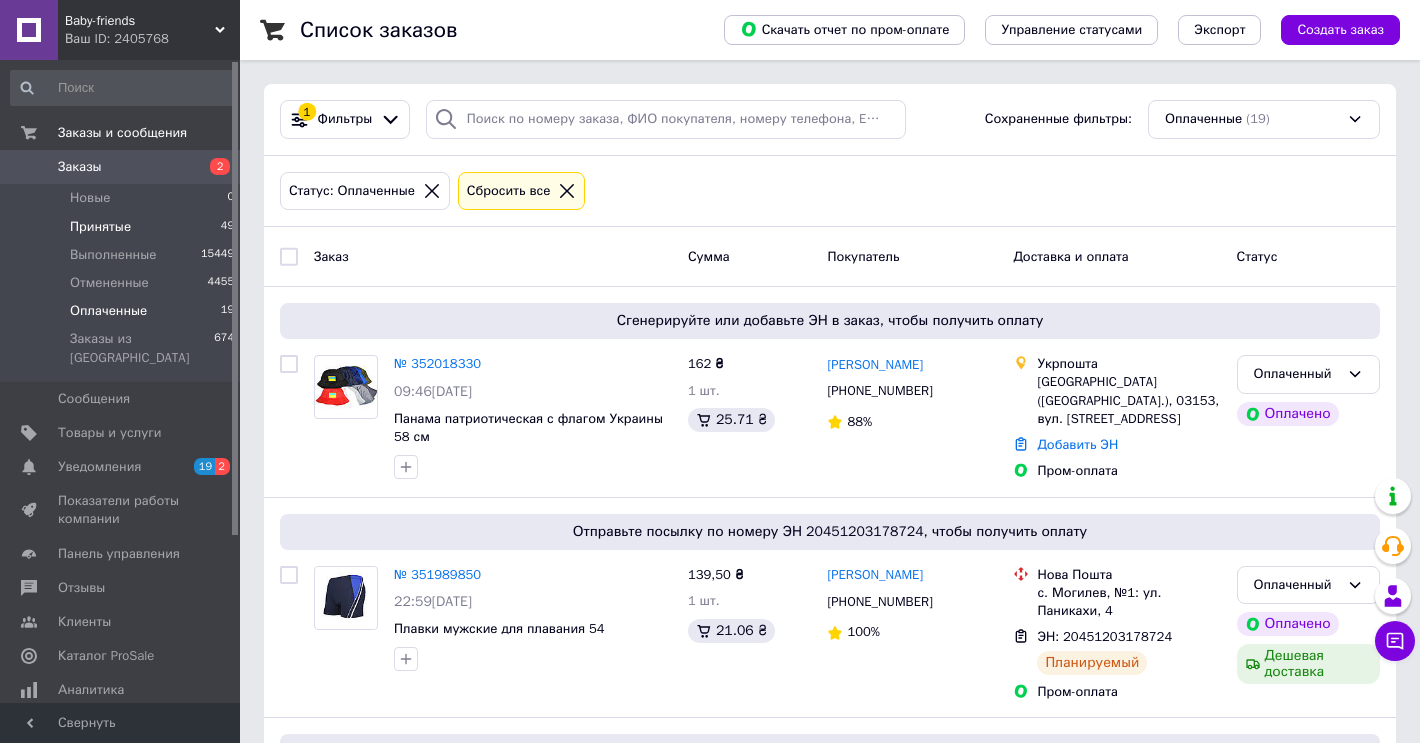 click on "Принятые" at bounding box center [100, 227] 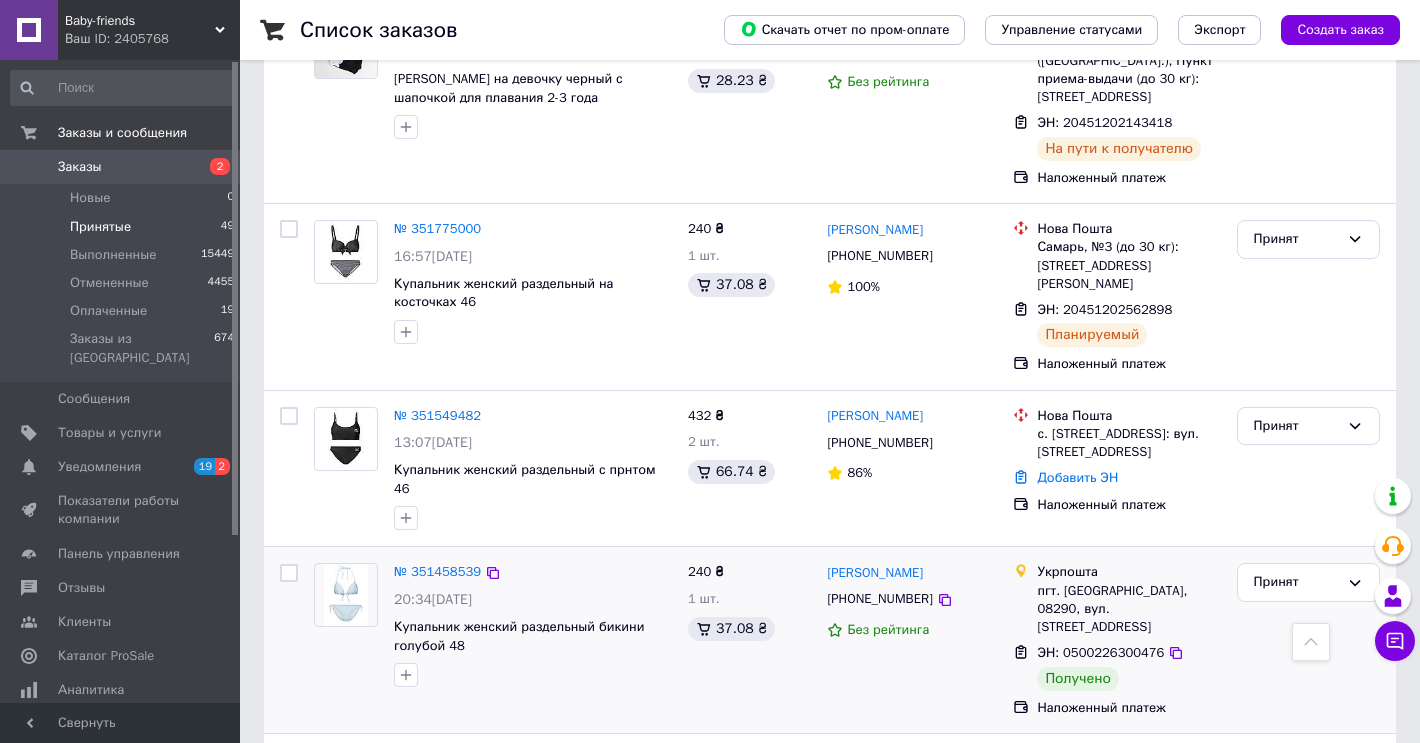 scroll, scrollTop: 1100, scrollLeft: 0, axis: vertical 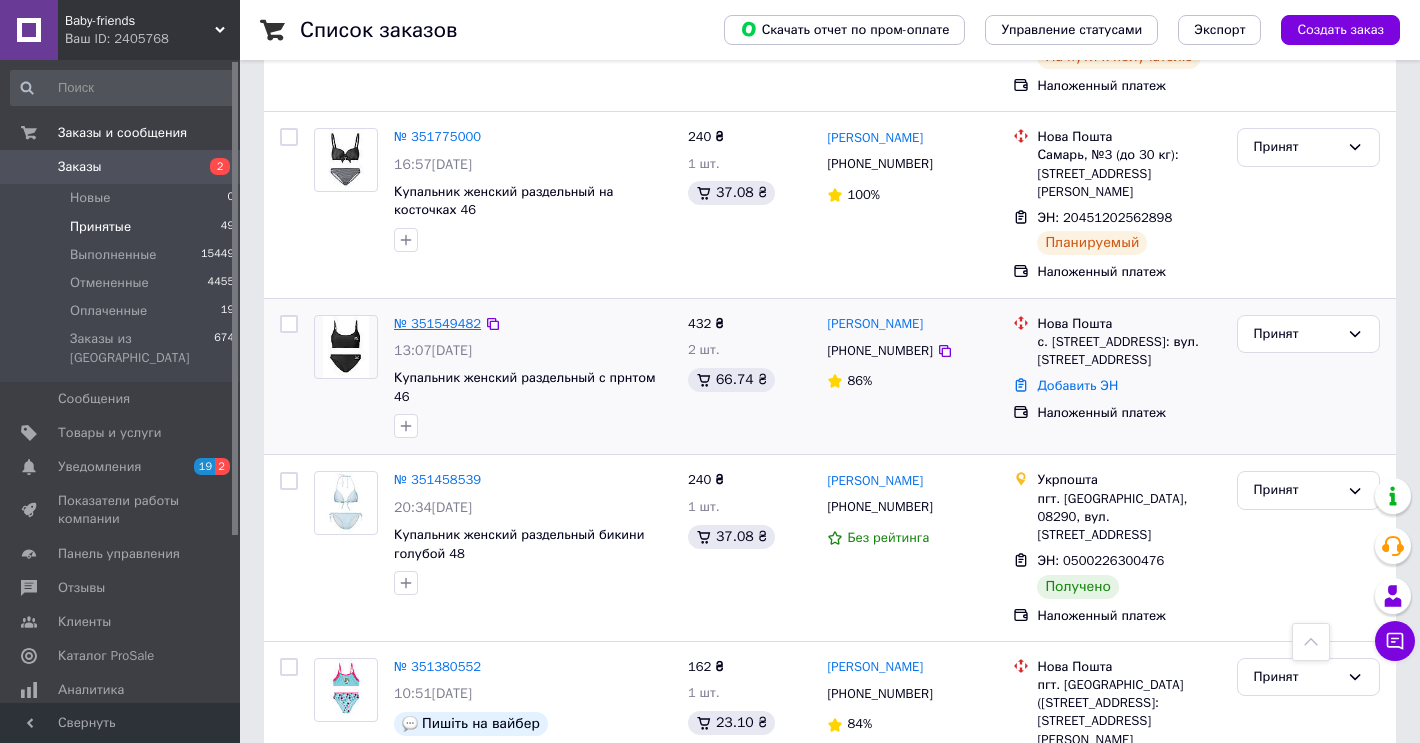 click on "№ 351549482" at bounding box center (437, 323) 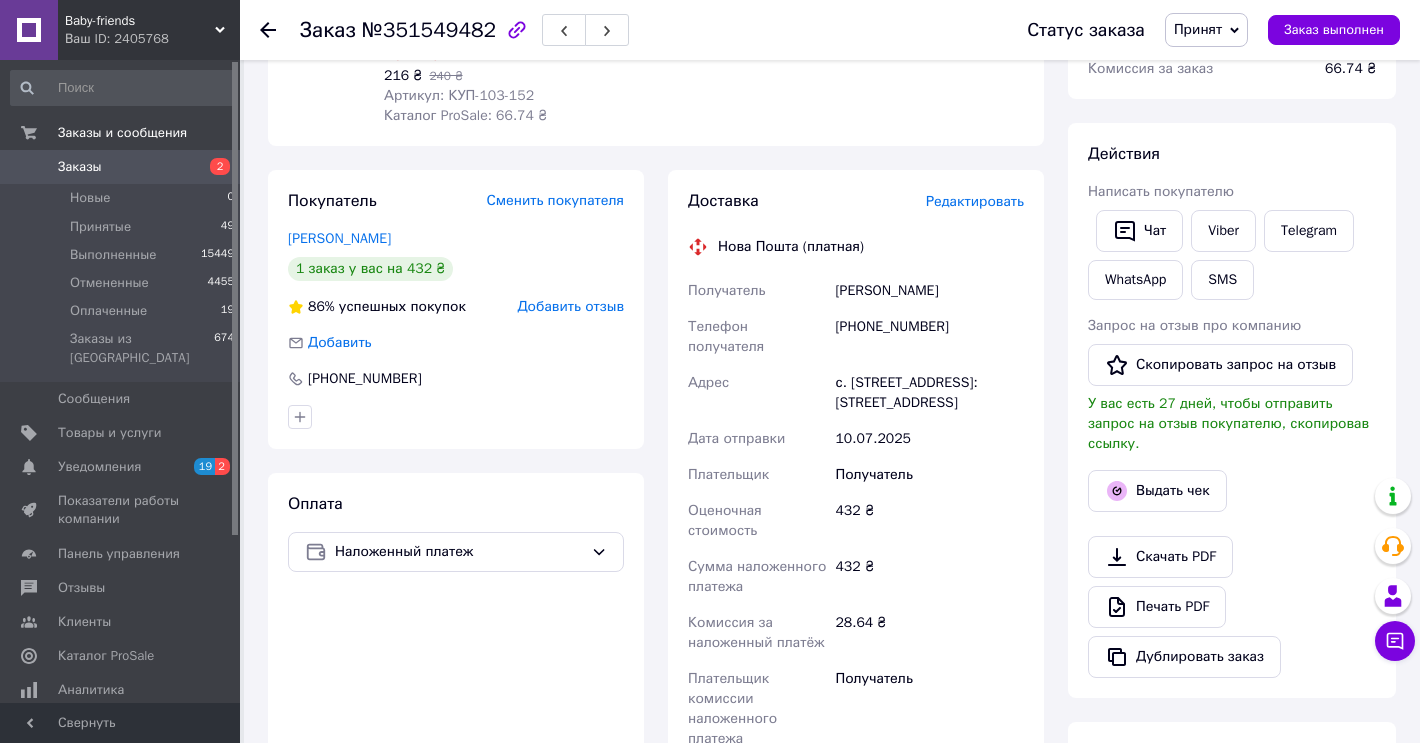 scroll, scrollTop: 199, scrollLeft: 0, axis: vertical 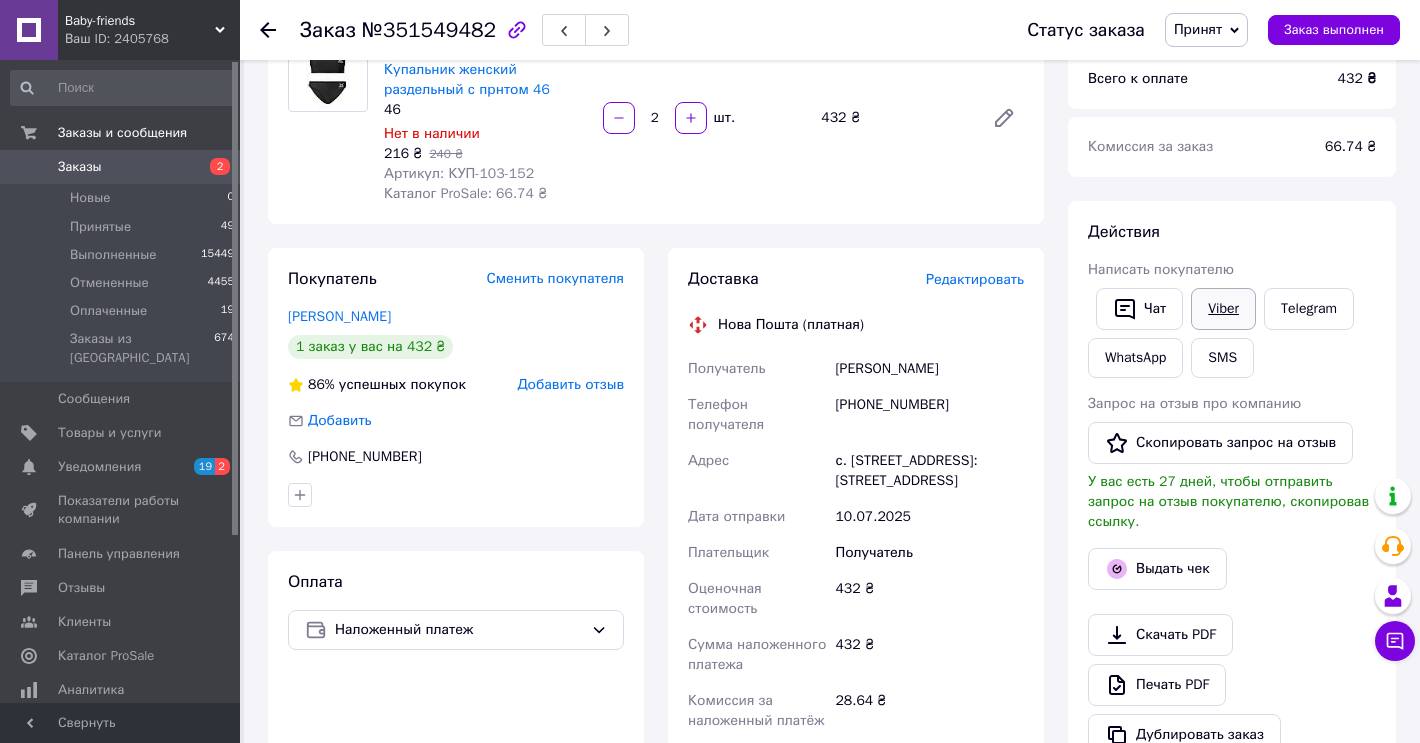 click on "Viber" at bounding box center [1223, 309] 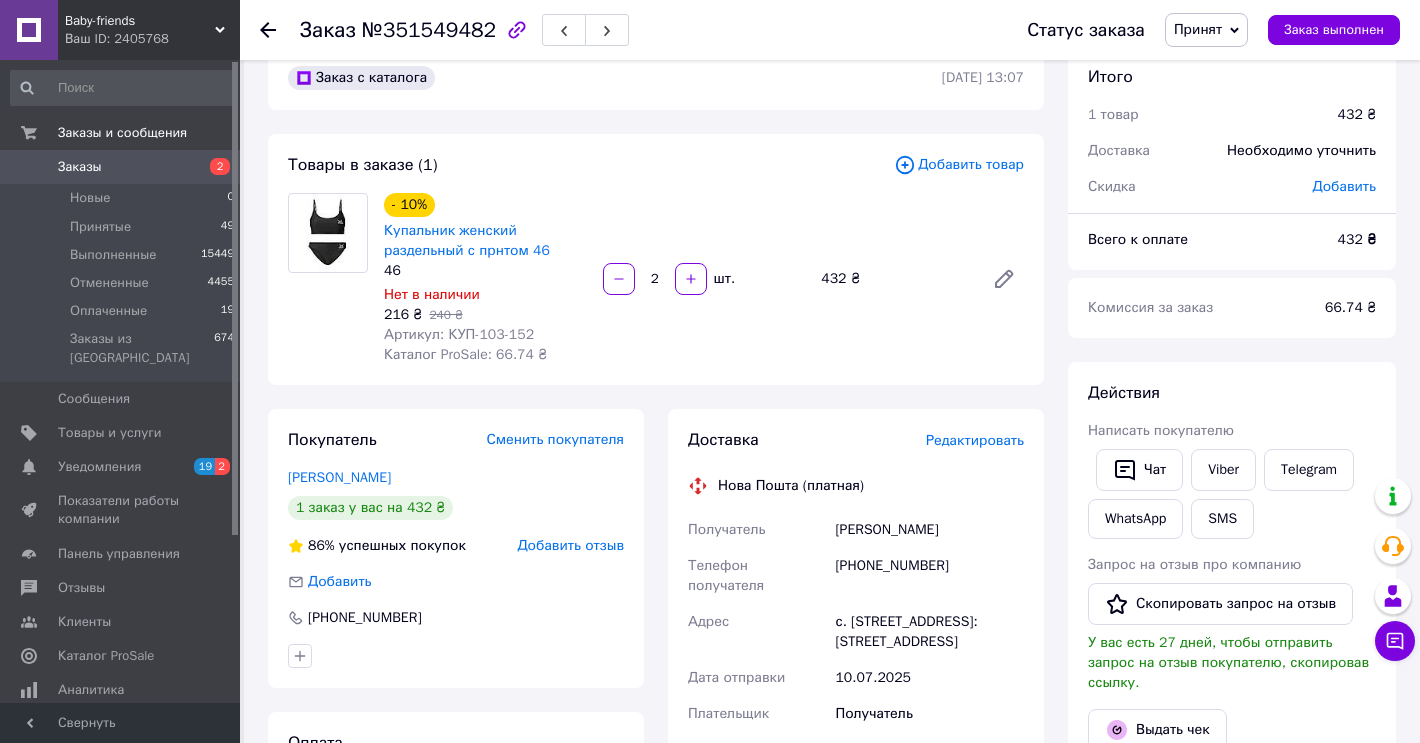 scroll, scrollTop: 0, scrollLeft: 0, axis: both 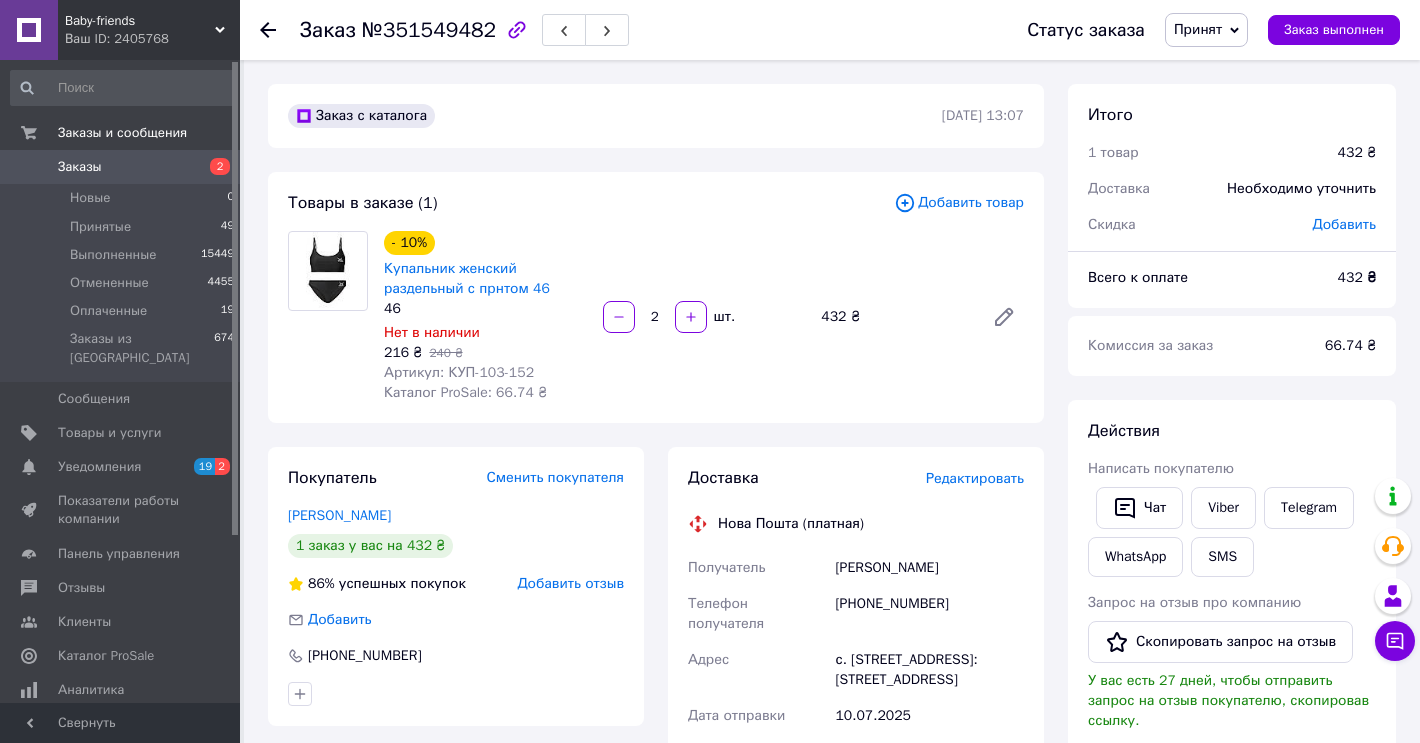 click 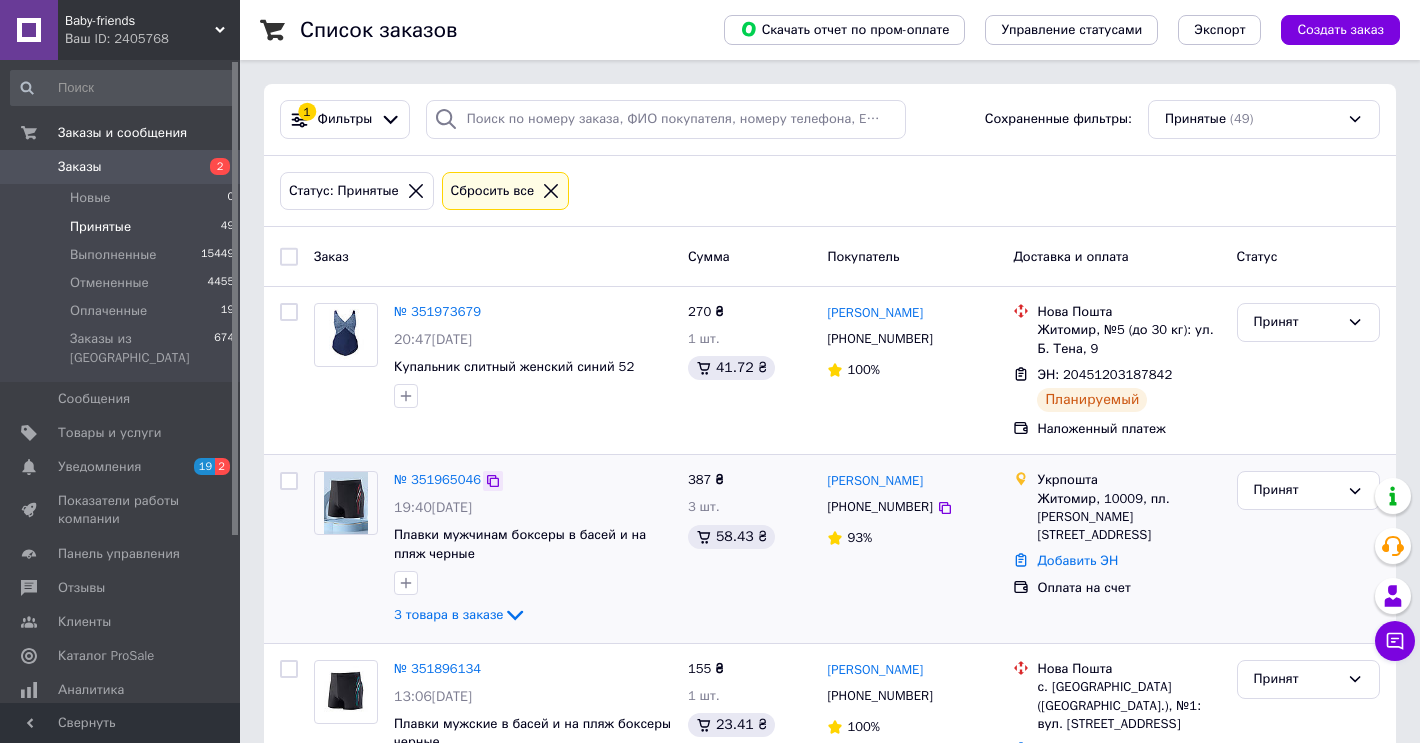 click 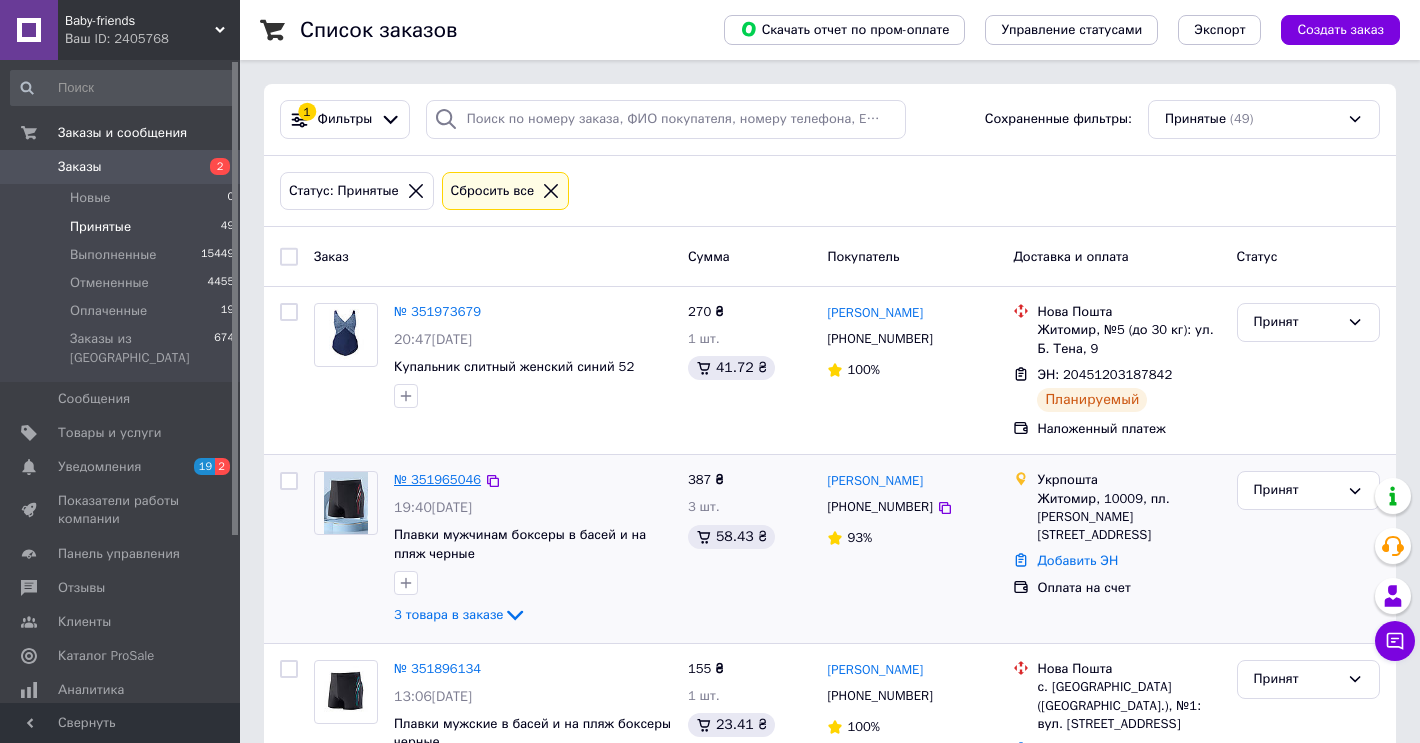 click on "№ 351965046" at bounding box center [437, 479] 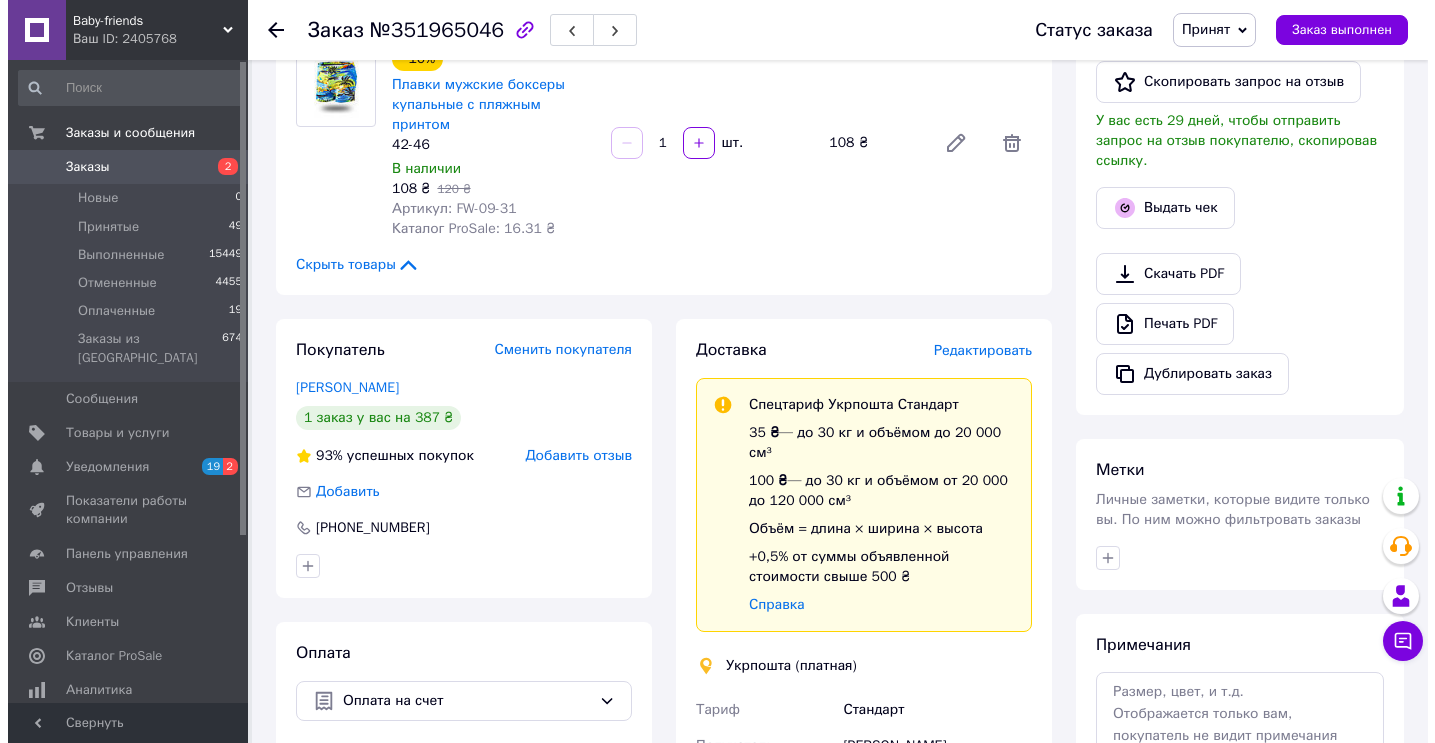 scroll, scrollTop: 600, scrollLeft: 0, axis: vertical 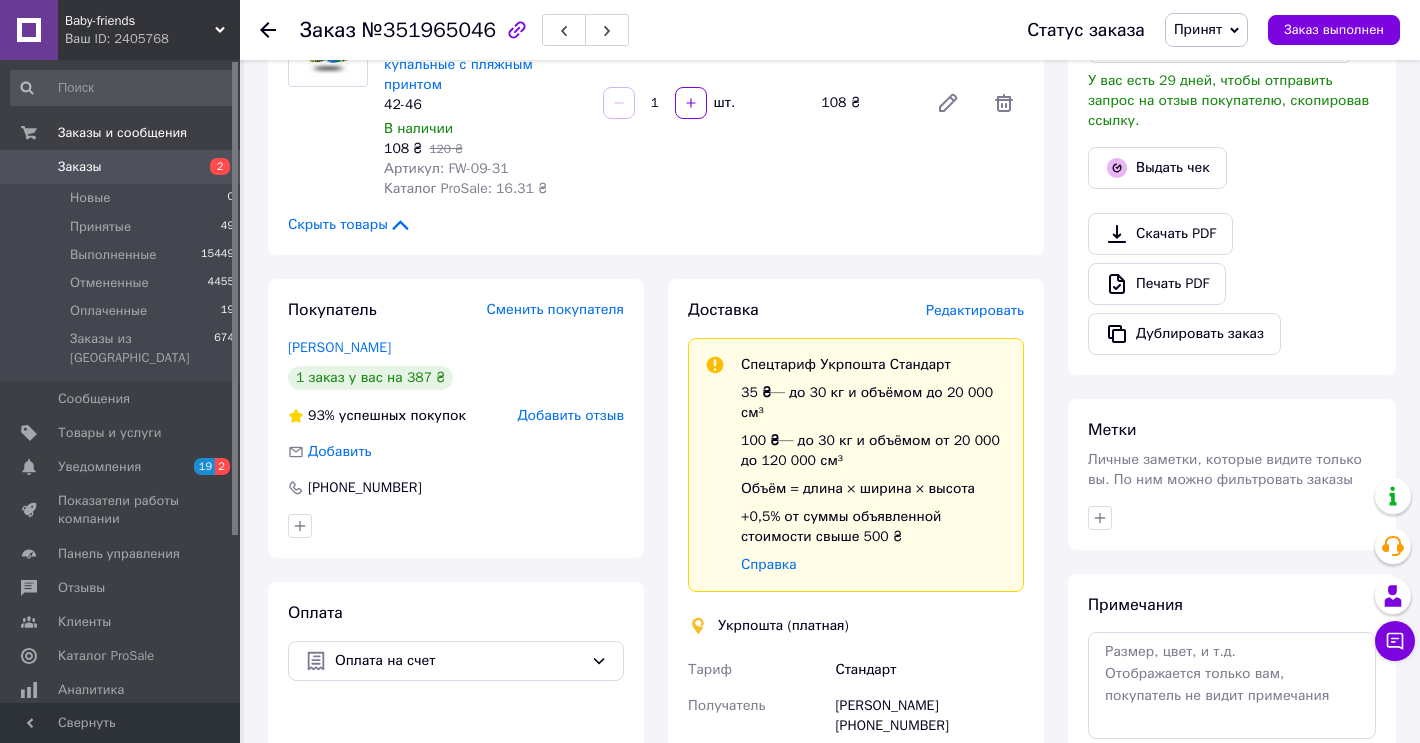 click on "Редактировать" at bounding box center [975, 310] 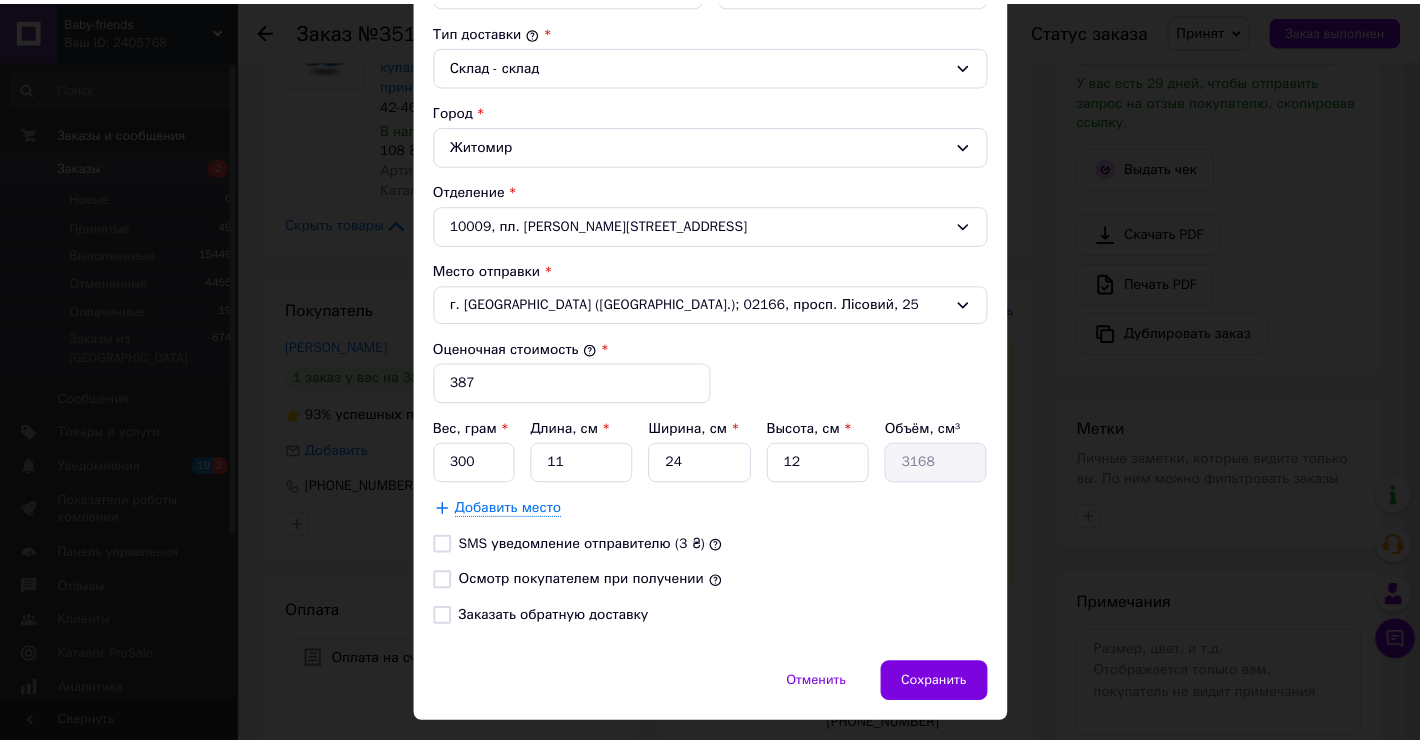scroll, scrollTop: 575, scrollLeft: 0, axis: vertical 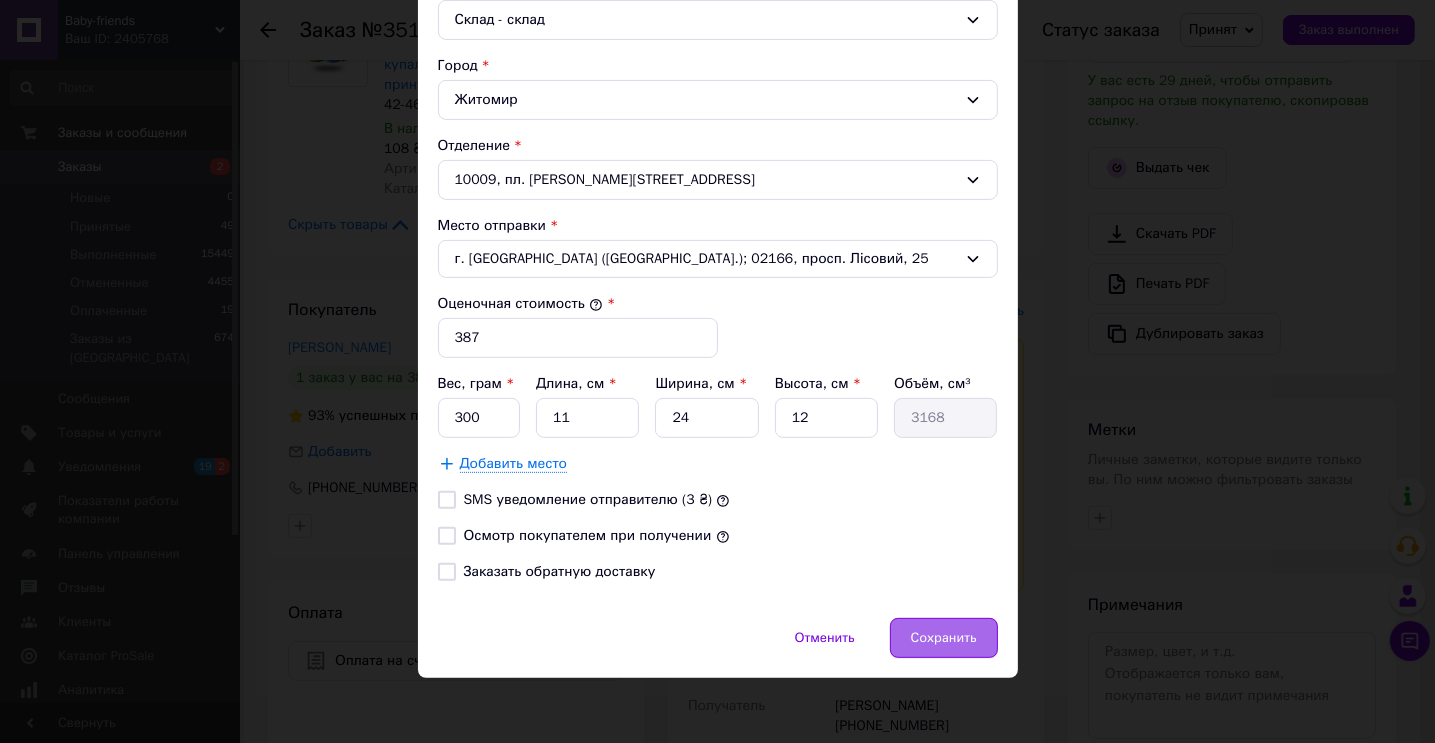 click on "Сохранить" at bounding box center [944, 638] 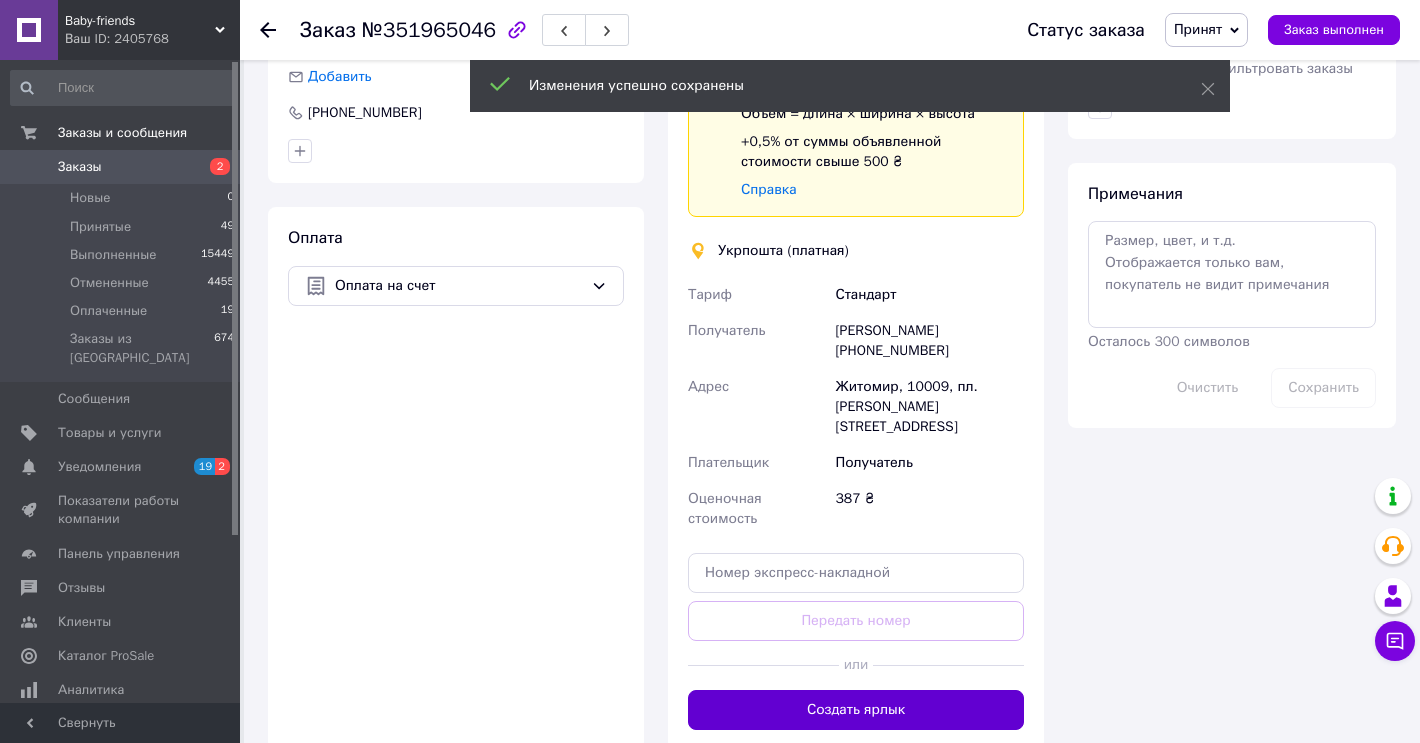 scroll, scrollTop: 1000, scrollLeft: 0, axis: vertical 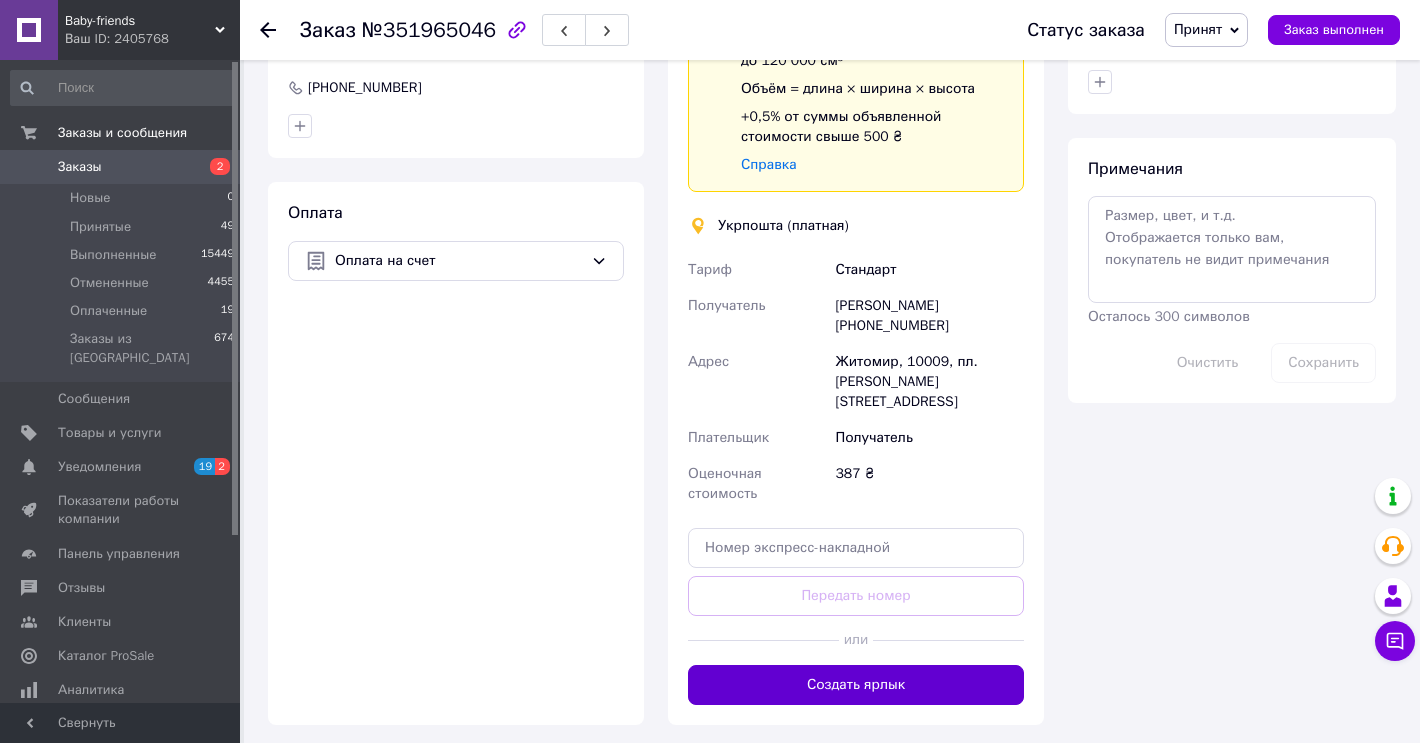 click on "Создать ярлык" at bounding box center [856, 685] 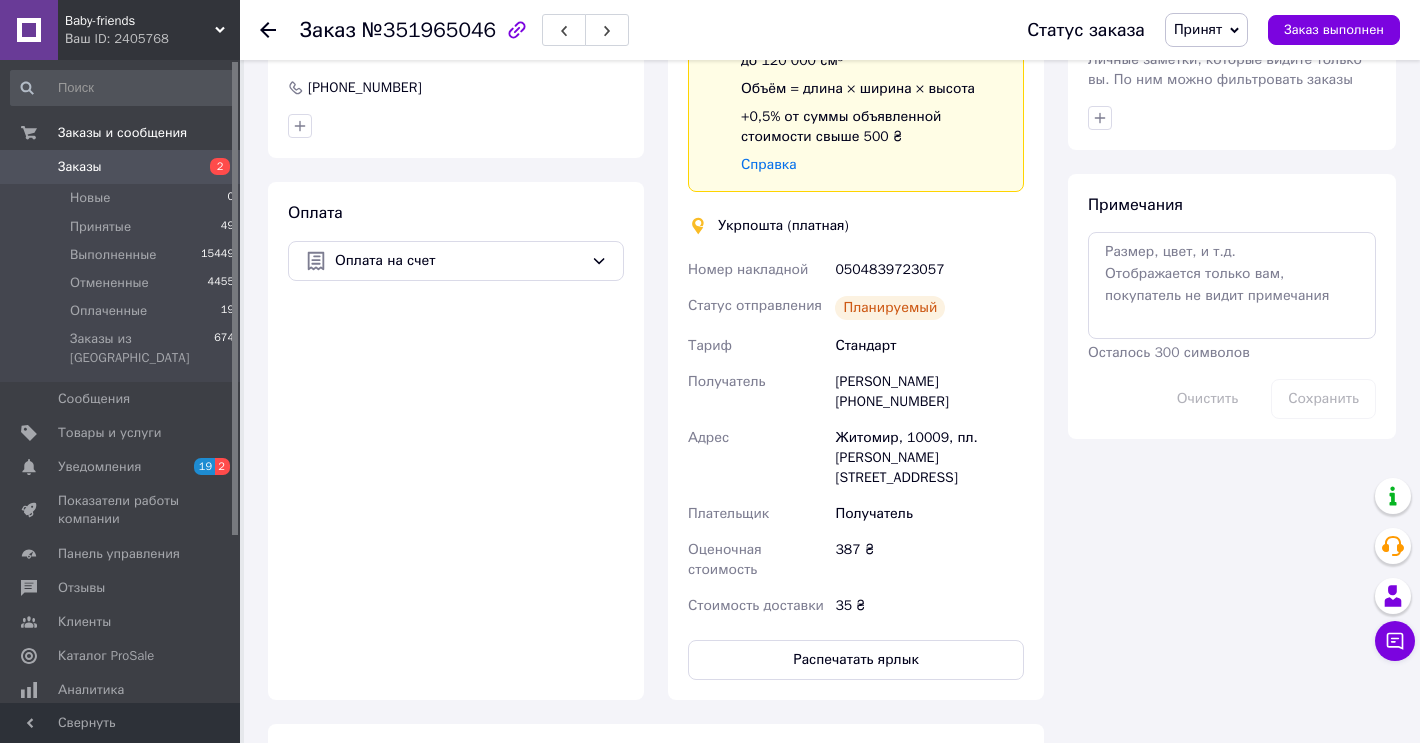 click on "Принят" at bounding box center (1198, 29) 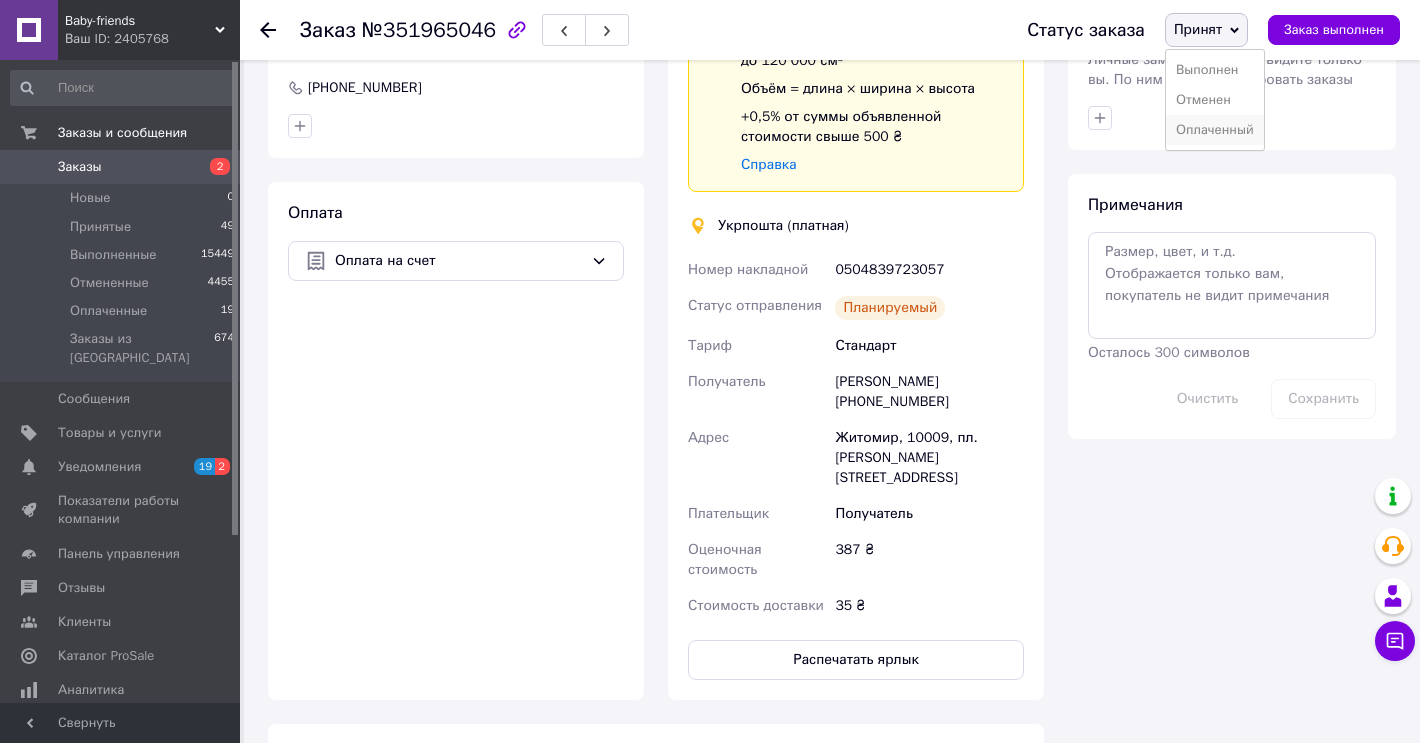 click on "Оплаченный" at bounding box center (1215, 130) 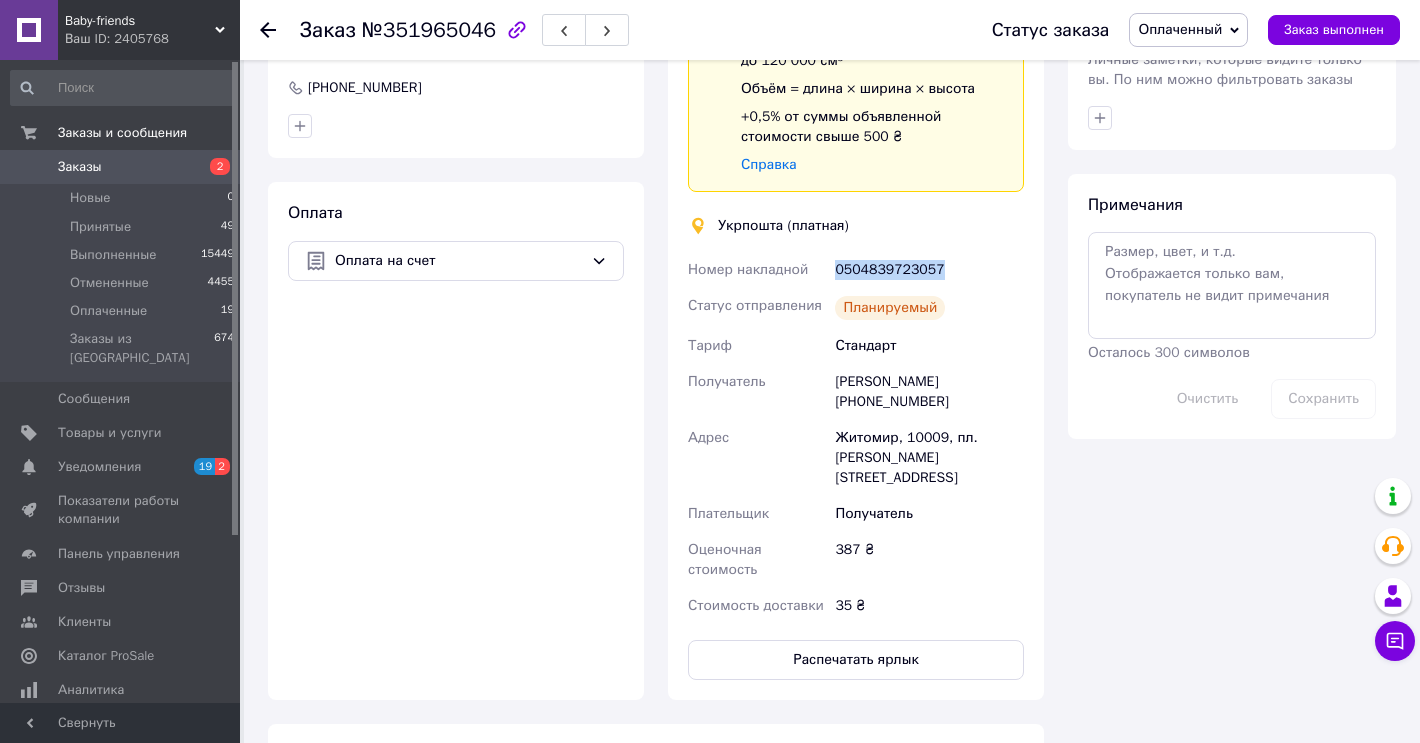 drag, startPoint x: 834, startPoint y: 272, endPoint x: 1001, endPoint y: 274, distance: 167.01198 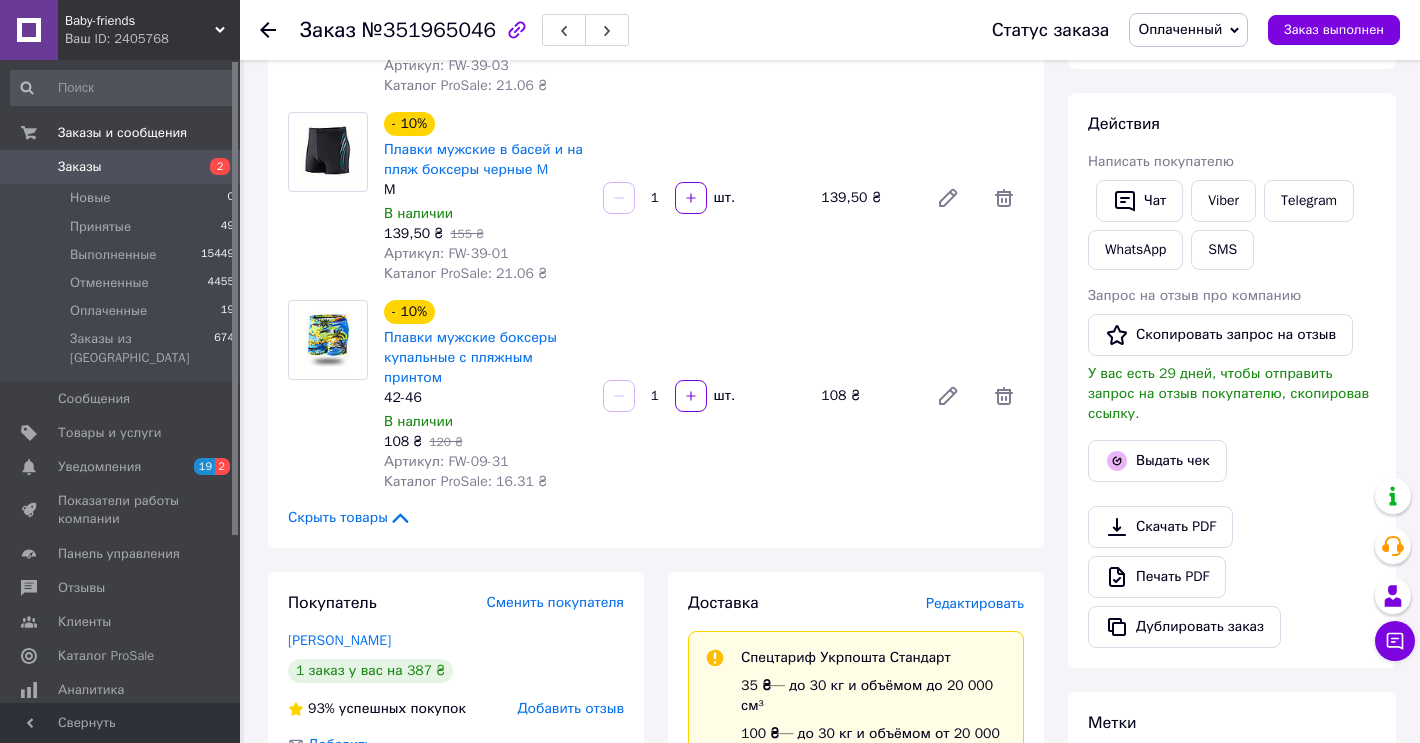 scroll, scrollTop: 200, scrollLeft: 0, axis: vertical 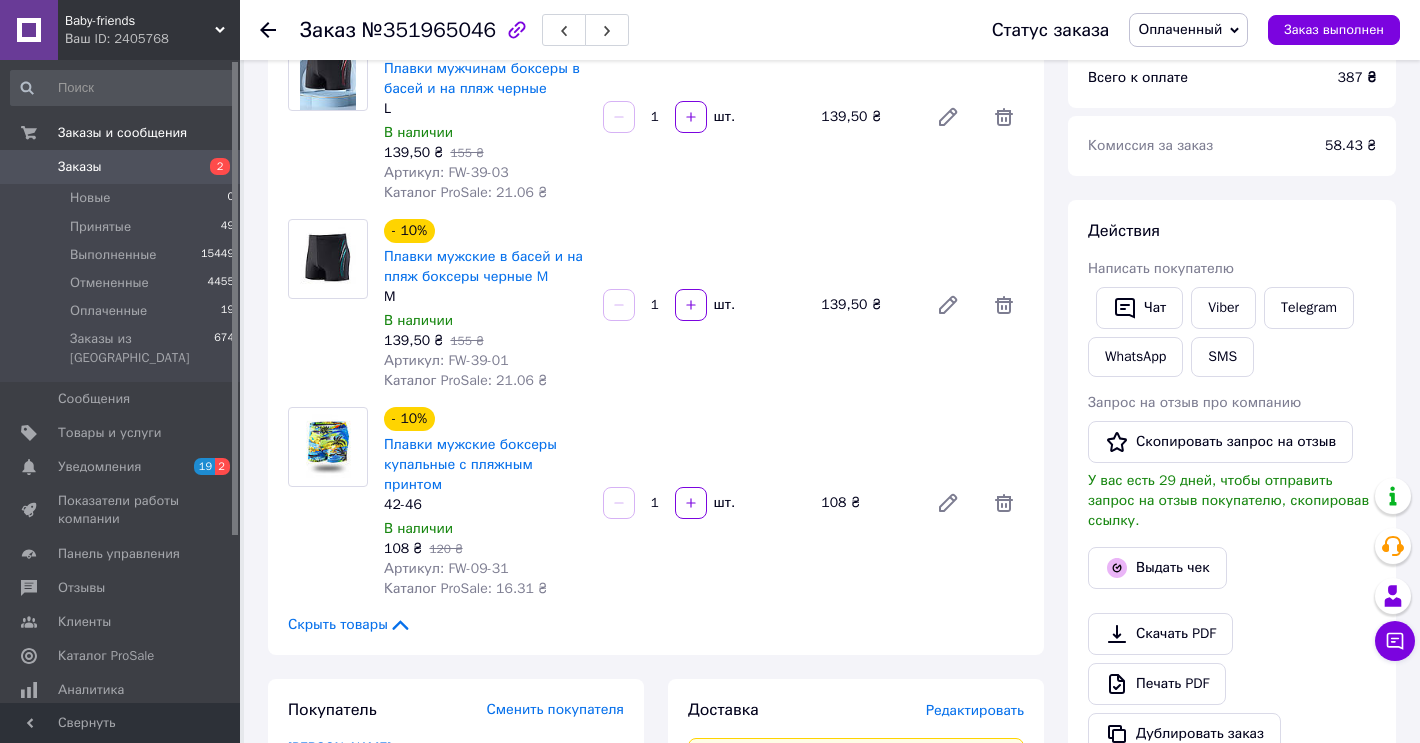 click 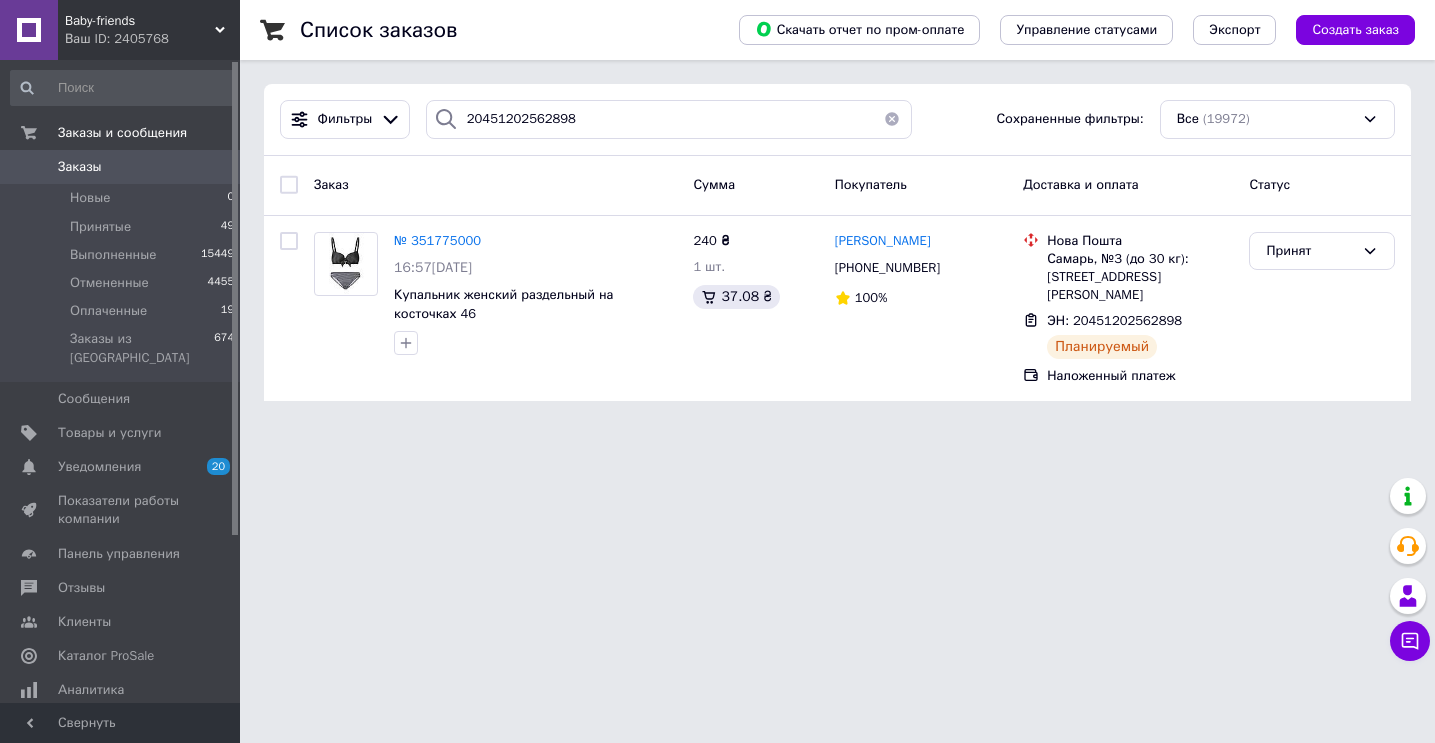 scroll, scrollTop: 0, scrollLeft: 0, axis: both 